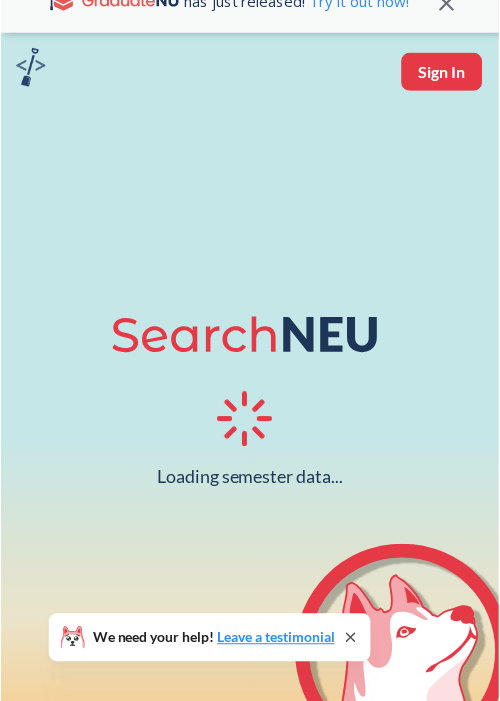 scroll, scrollTop: 40, scrollLeft: 0, axis: vertical 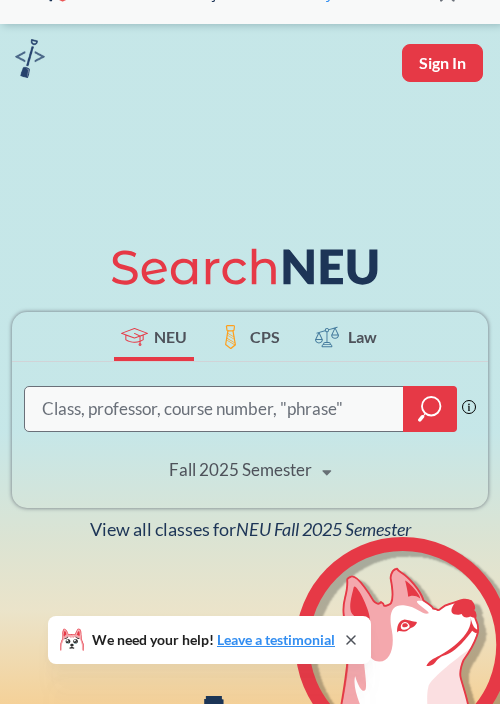 click at bounding box center [214, 409] 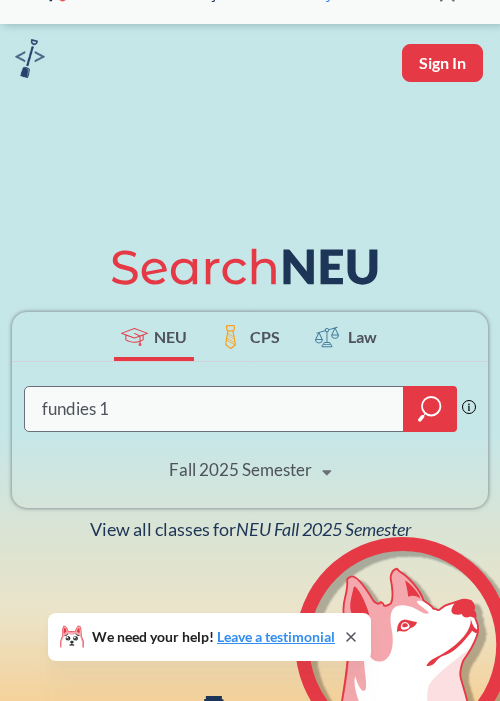 type on "fundies 1" 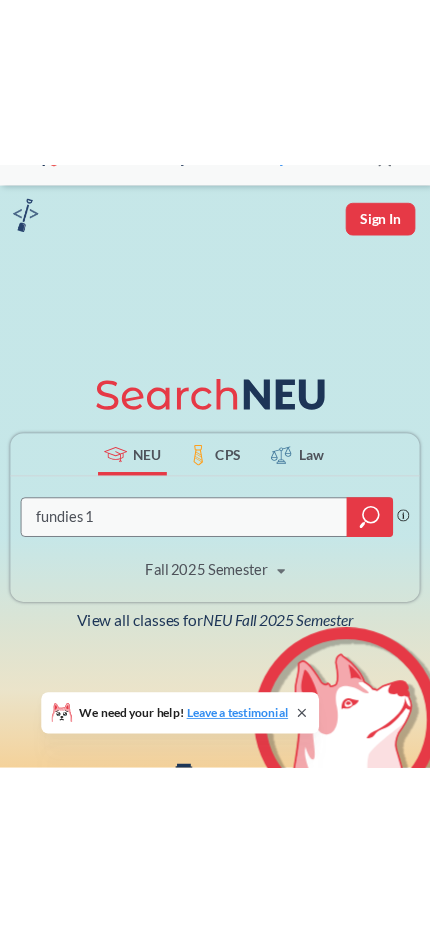 scroll, scrollTop: 0, scrollLeft: 0, axis: both 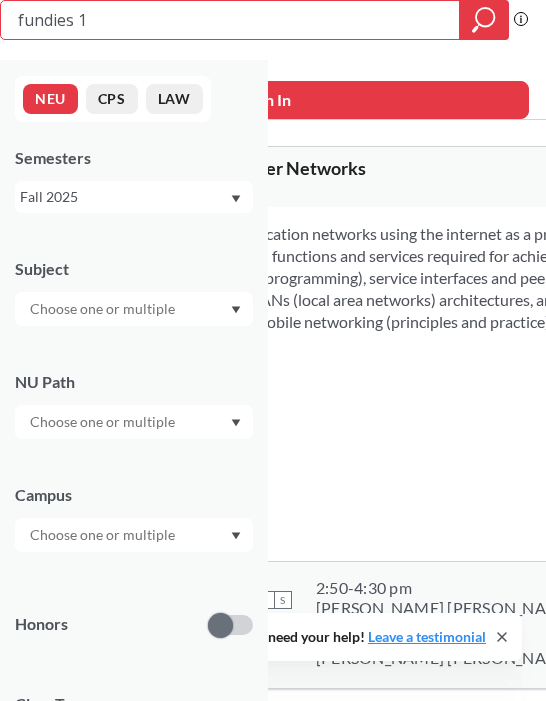 click on "View this course on Banner. Updated 2 minutes ago" at bounding box center (259, 192) 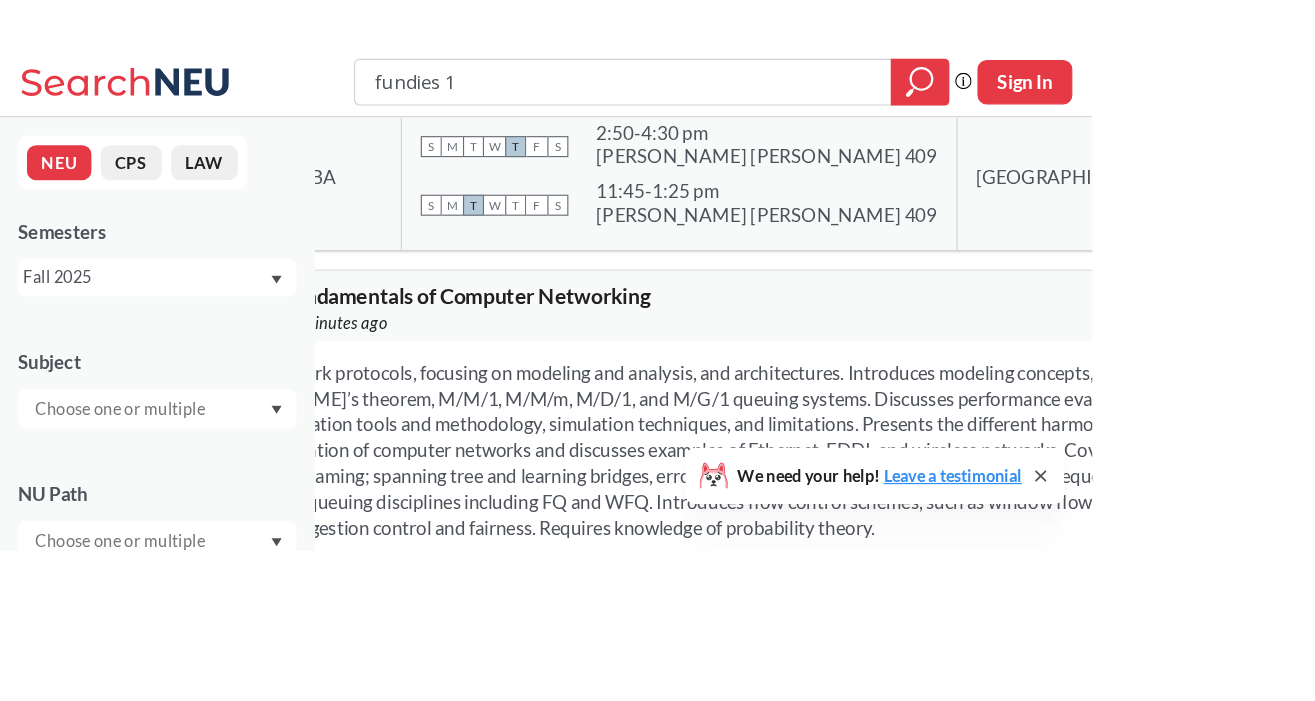 scroll, scrollTop: 0, scrollLeft: 0, axis: both 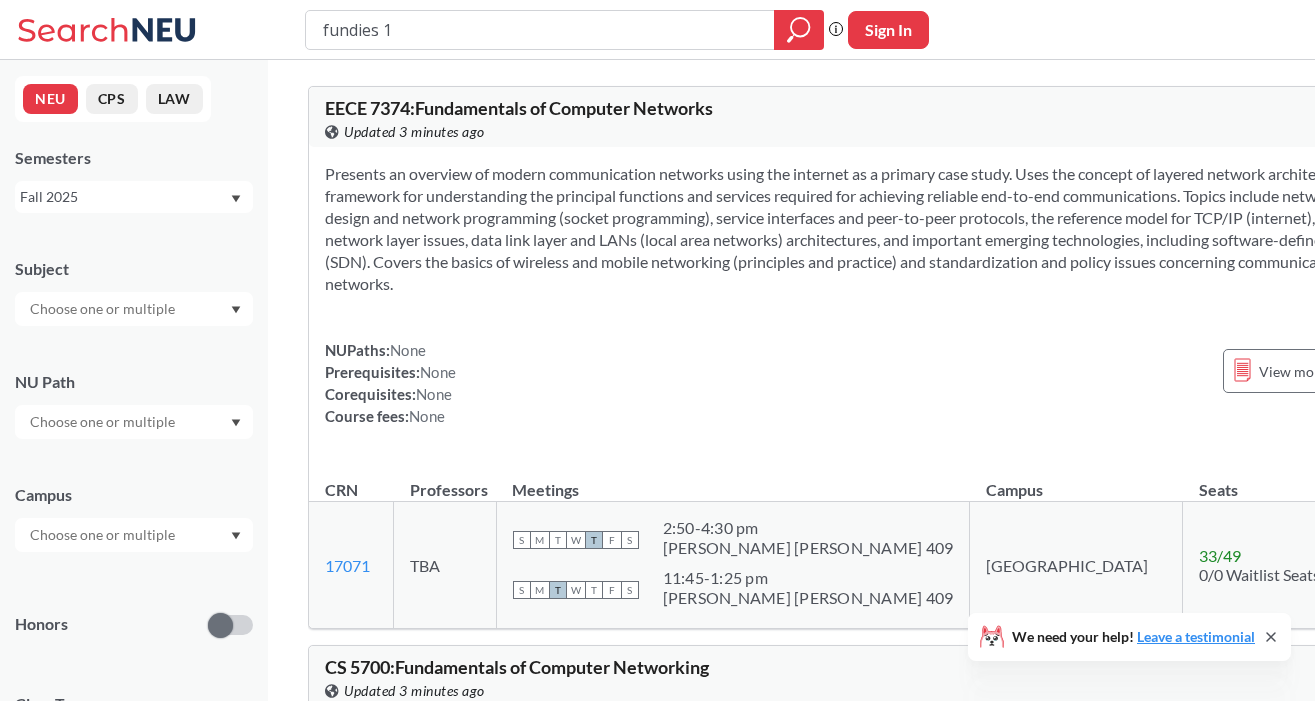 click on "Presents an overview of modern communication networks using the internet as a primary case study. Uses the concept of layered network architecture as a framework for understanding the principal functions and services required for achieving reliable end-to-end communications. Topics include networking application design and network programming (socket programming), service interfaces and peer-to-peer protocols, the reference model for TCP/IP (internet), transport layer and network layer issues, data link layer and LANs (local area networks) architectures, and important emerging technologies, including software-defined networking (SDN). Covers the basics of wireless and mobile networking (principles and practice) and standardization and policy issues concerning communications and networks." at bounding box center (888, 229) 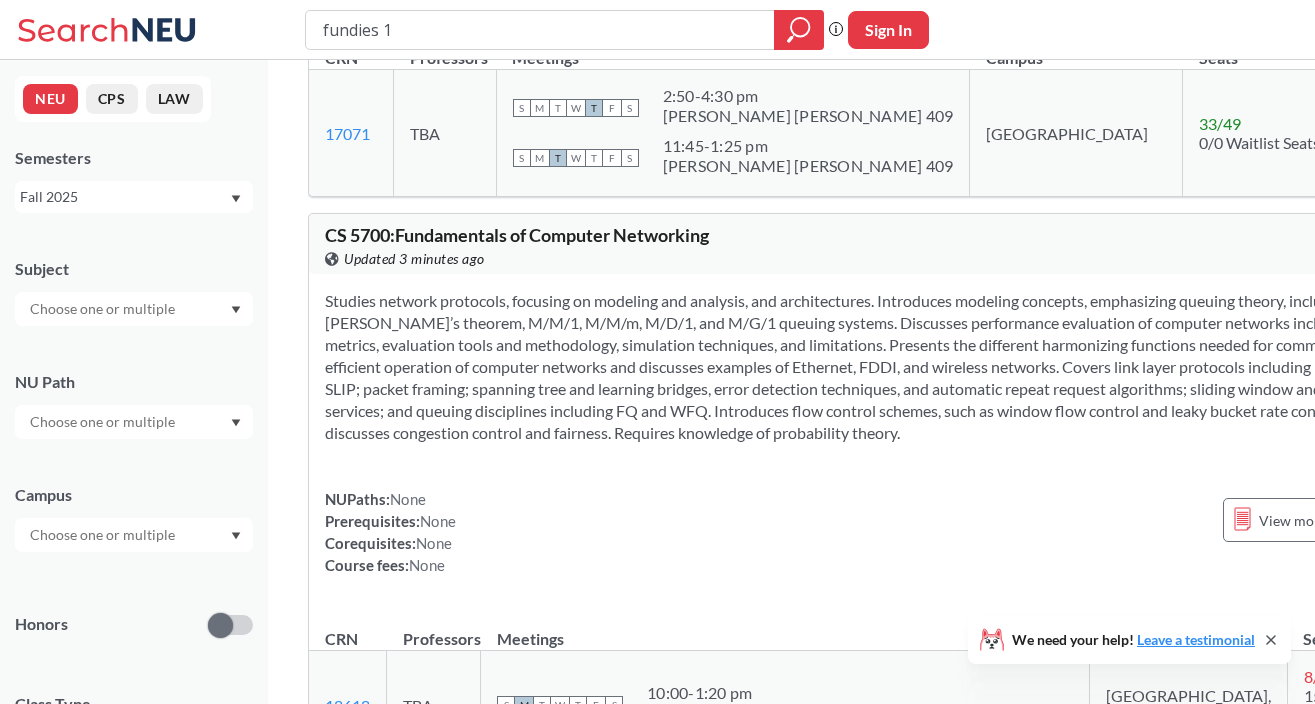 scroll, scrollTop: 0, scrollLeft: 0, axis: both 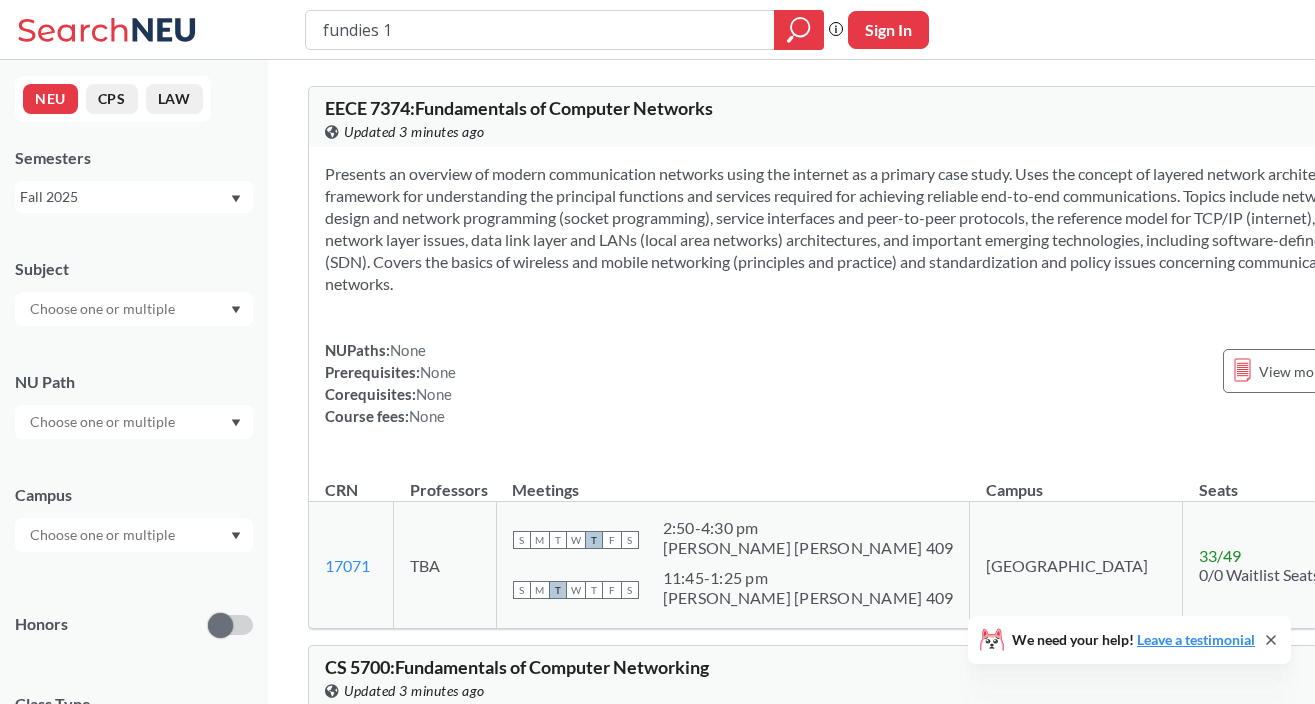 click 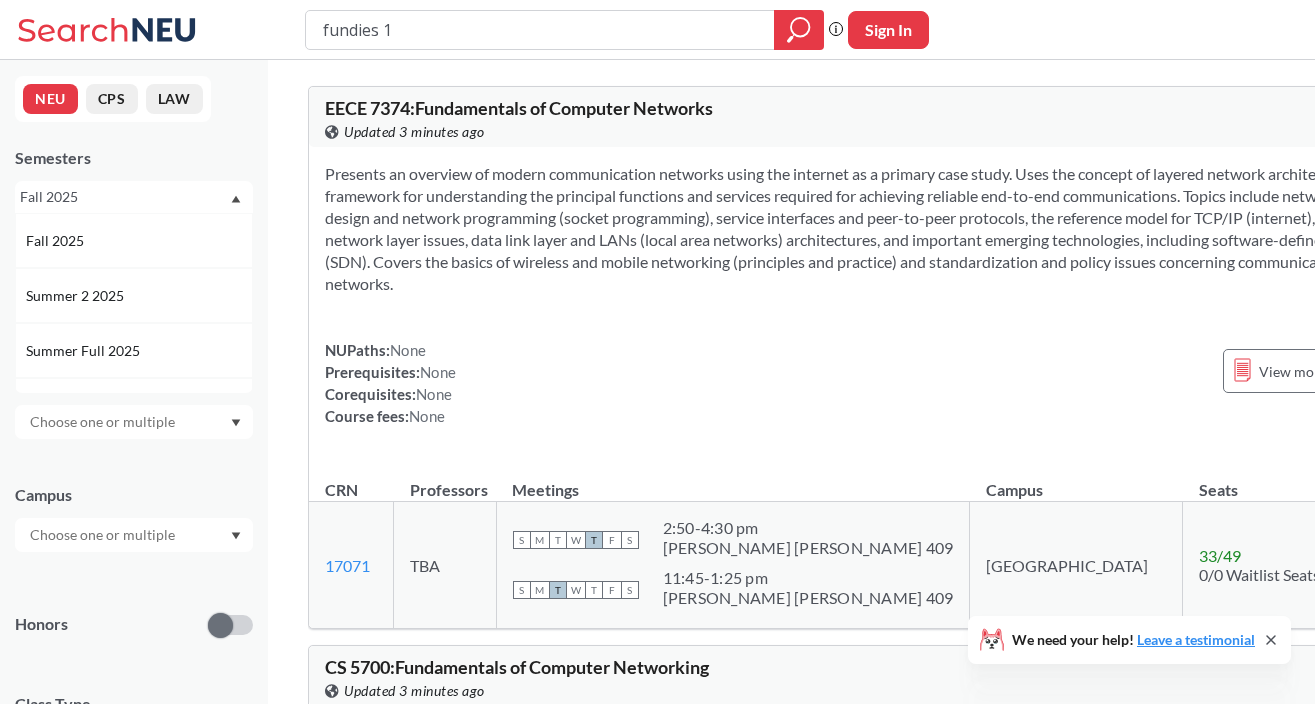 click 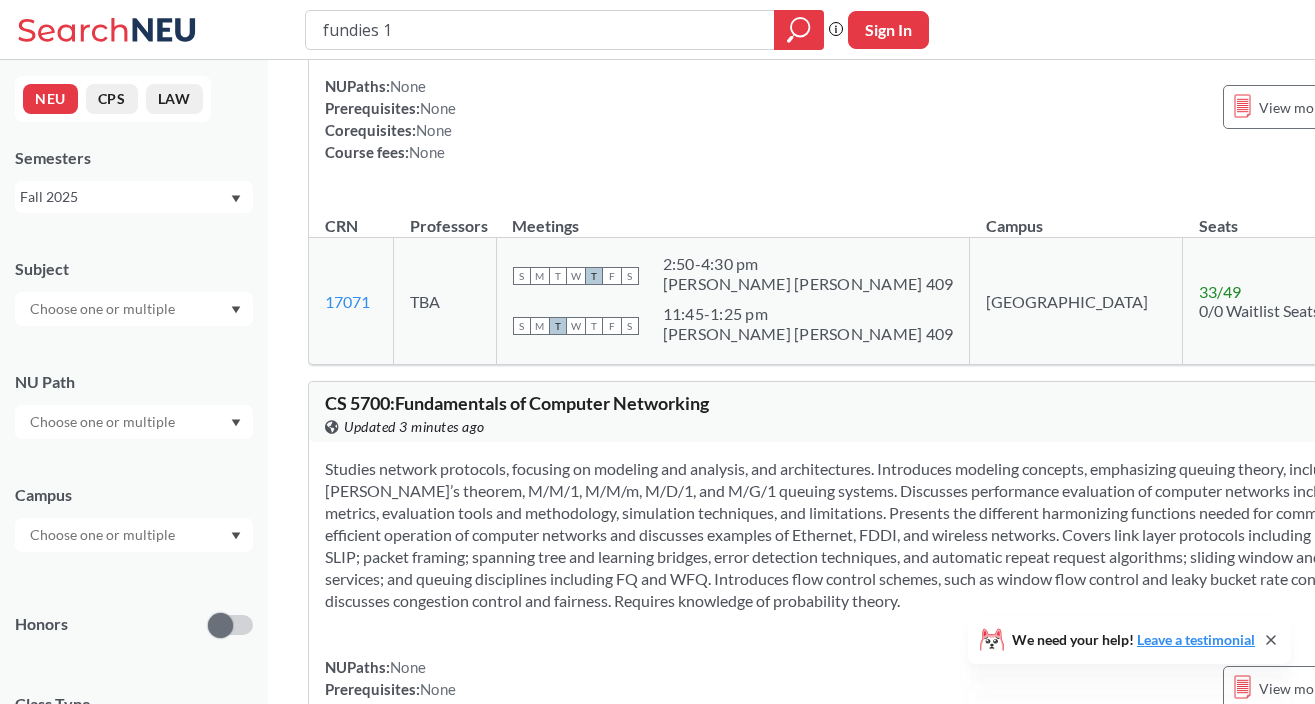 scroll, scrollTop: 0, scrollLeft: 0, axis: both 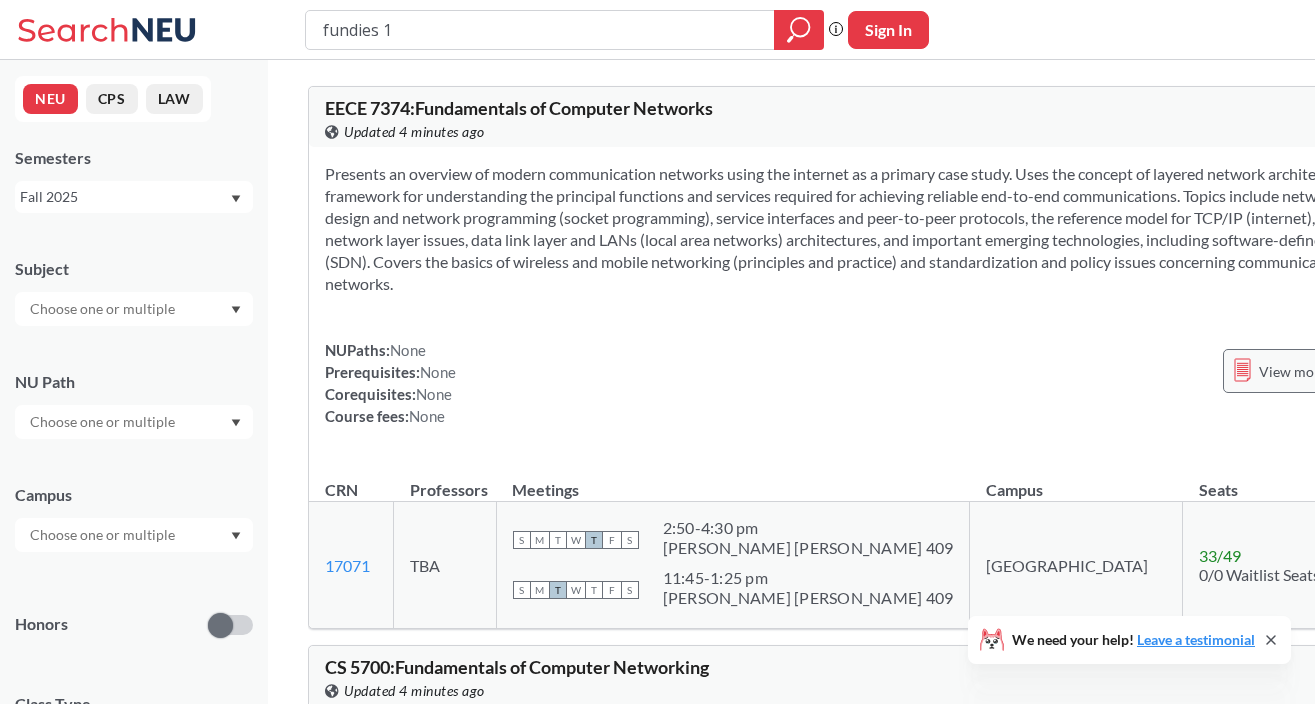 click on "View more info for this class" at bounding box center [1347, 371] 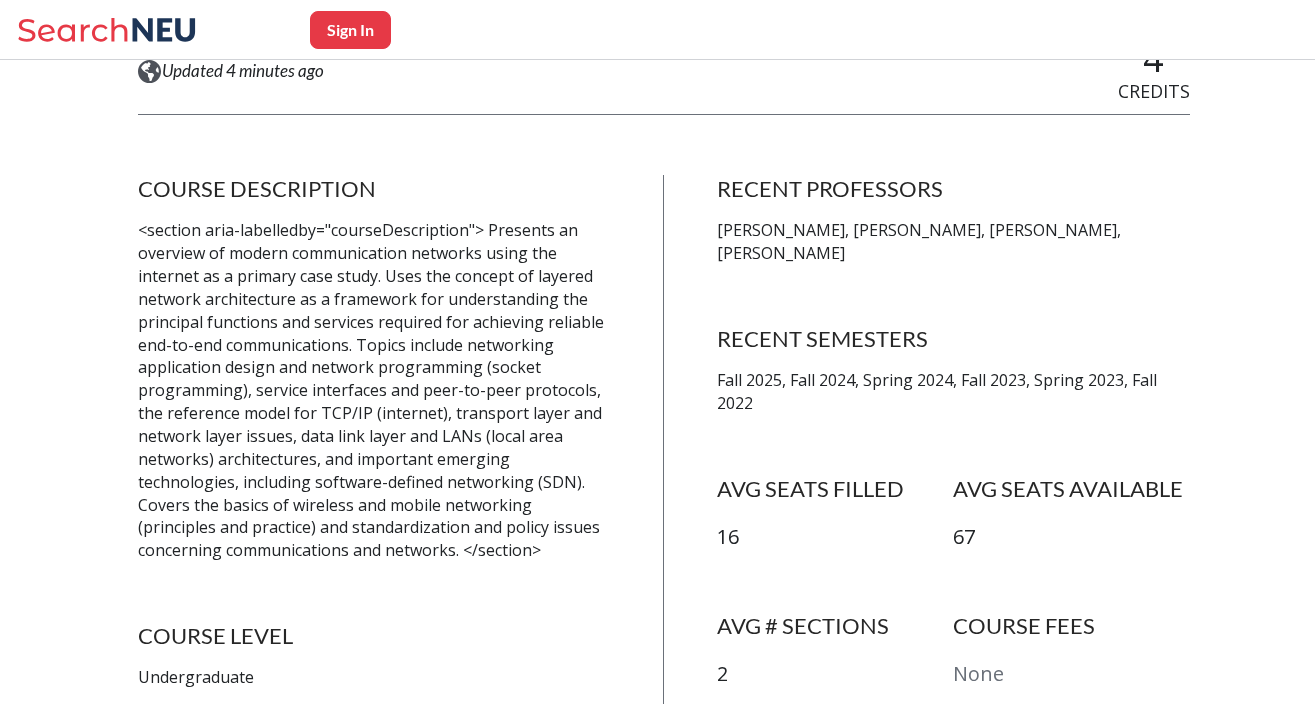 scroll, scrollTop: 0, scrollLeft: 0, axis: both 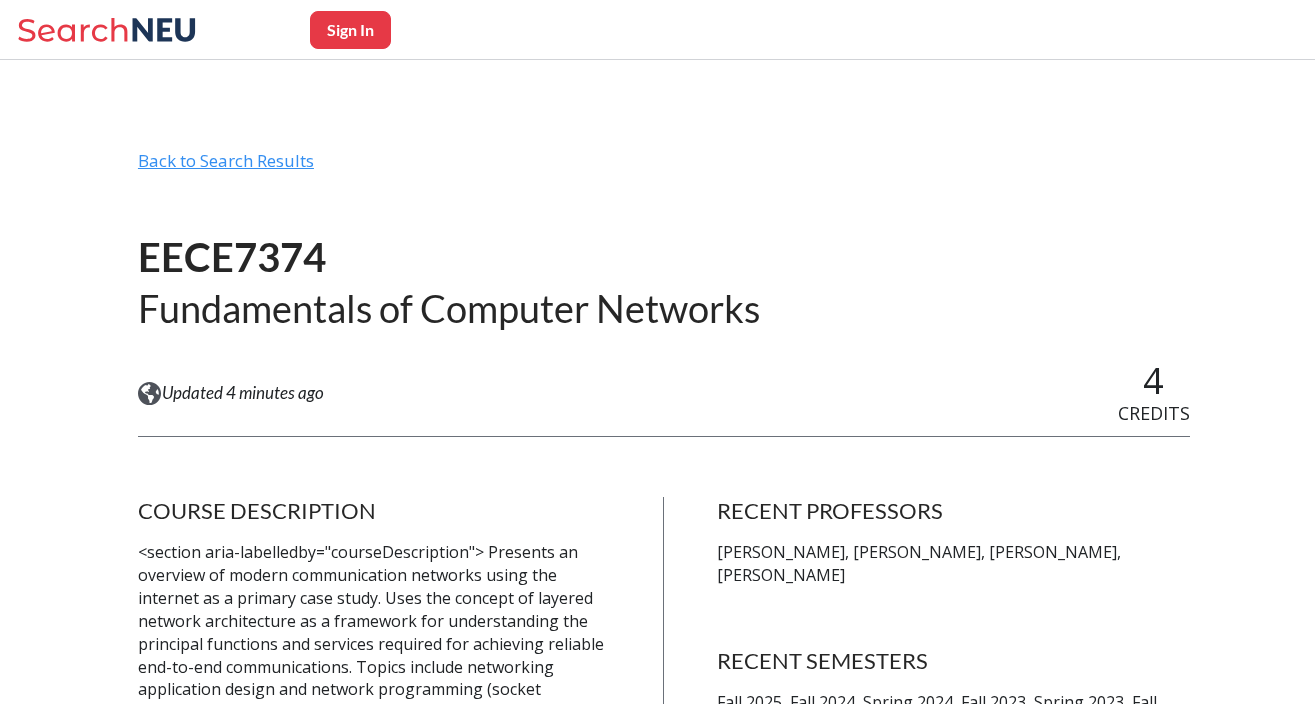 click on "Back to Search Results" at bounding box center [664, 169] 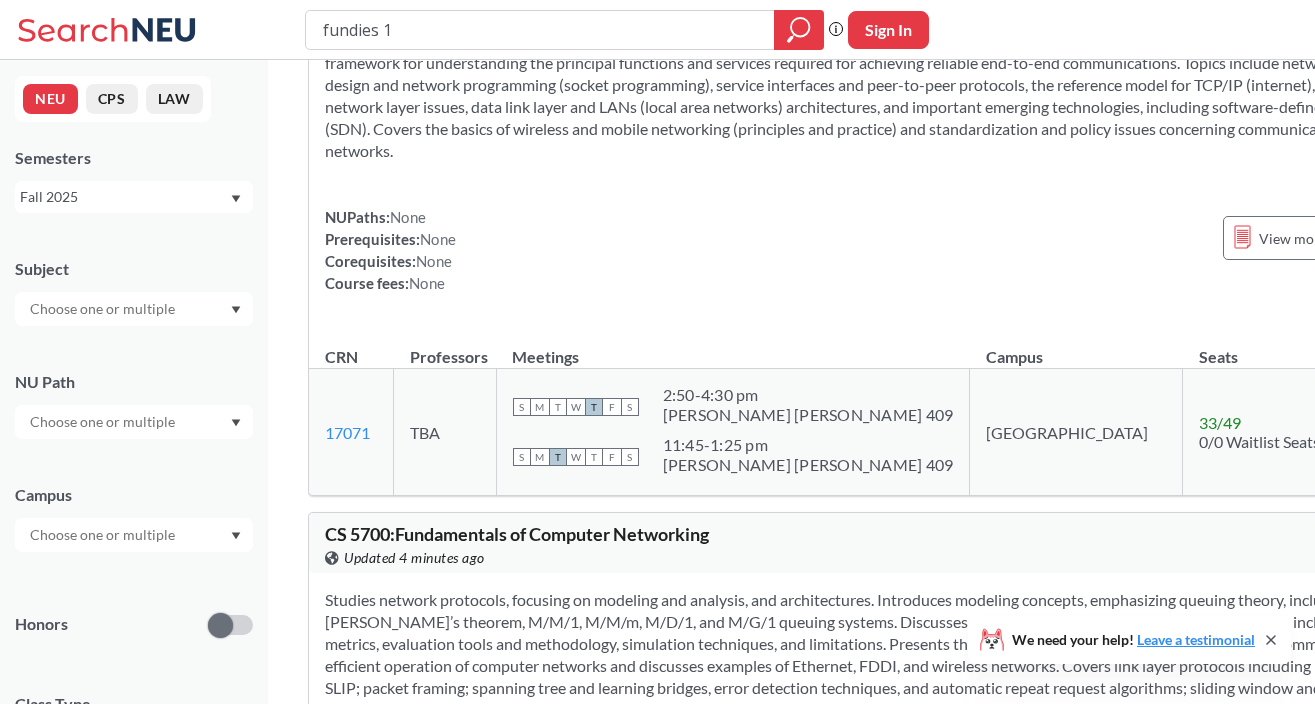 scroll, scrollTop: 156, scrollLeft: 0, axis: vertical 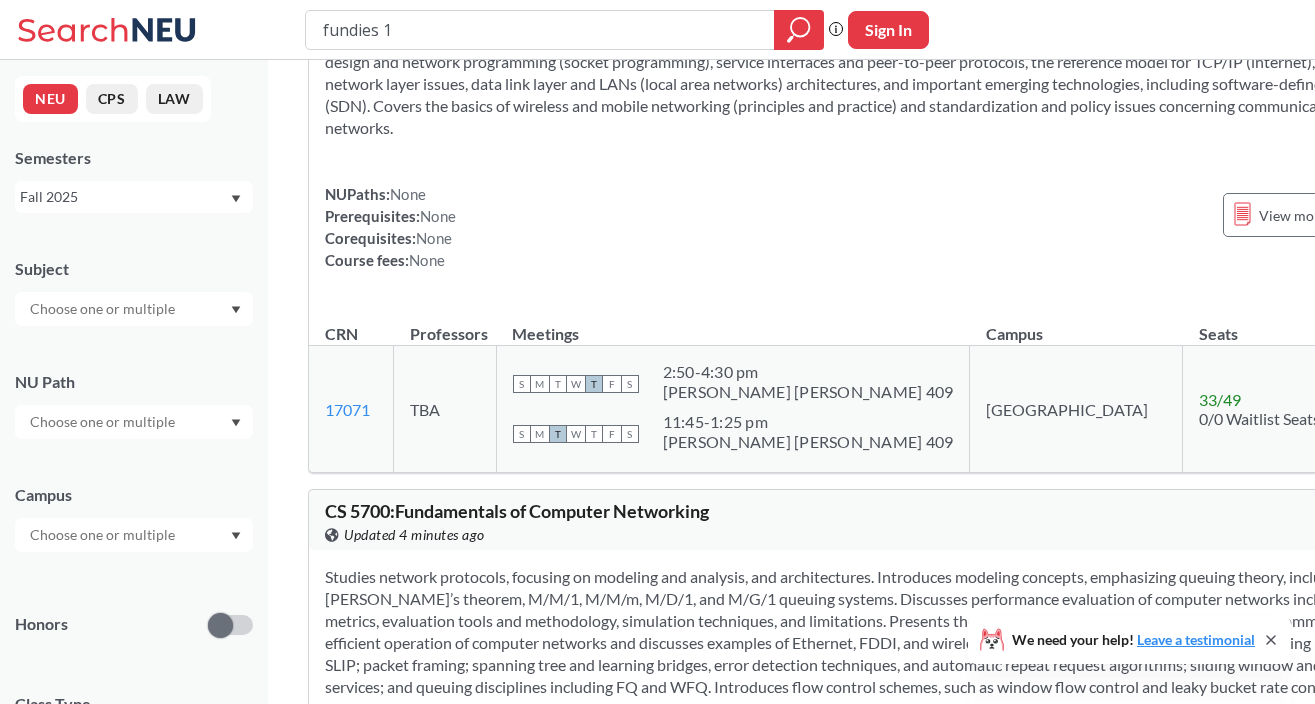 drag, startPoint x: 424, startPoint y: 32, endPoint x: 310, endPoint y: 32, distance: 114 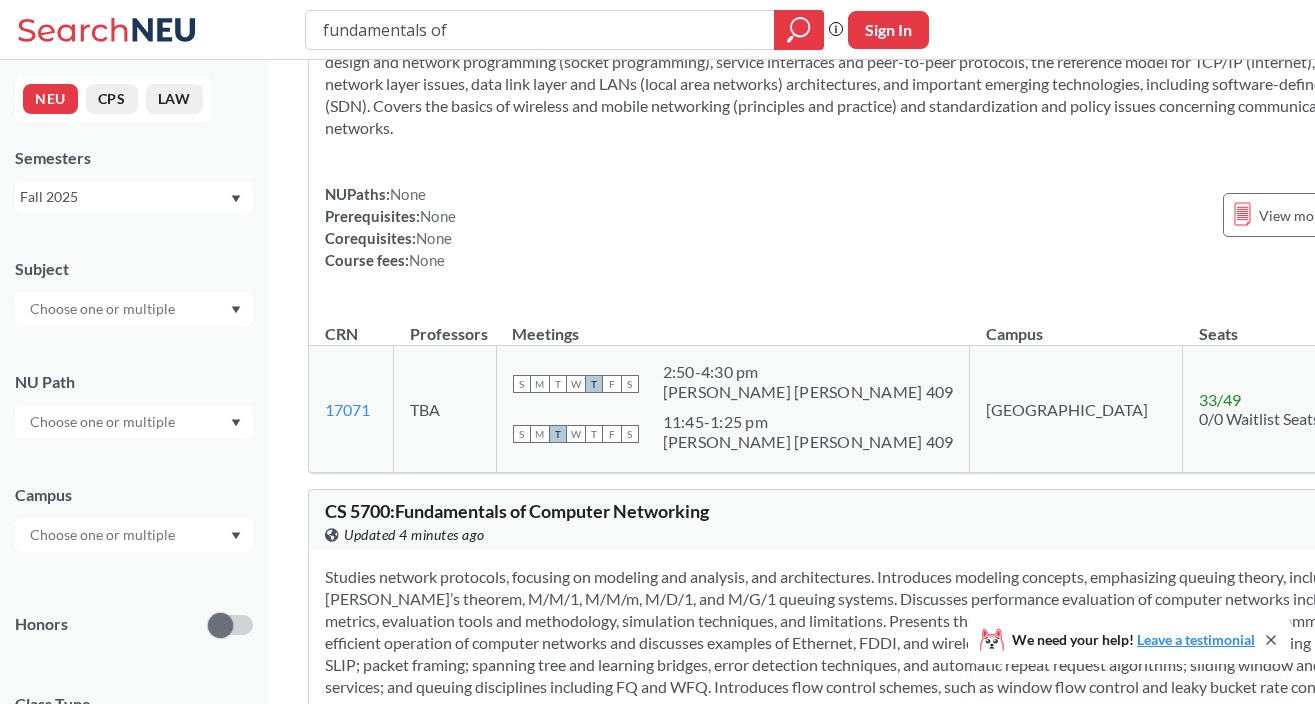 type on "fundamentals of c" 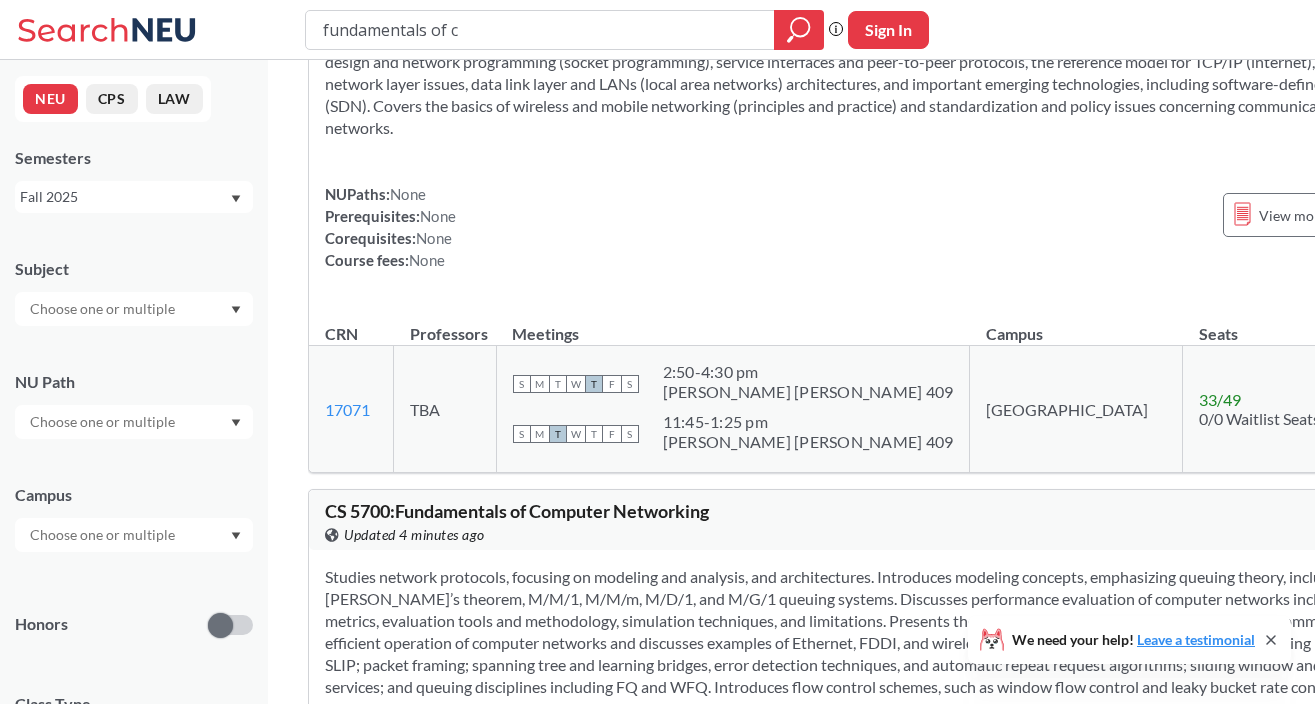 scroll, scrollTop: 0, scrollLeft: 0, axis: both 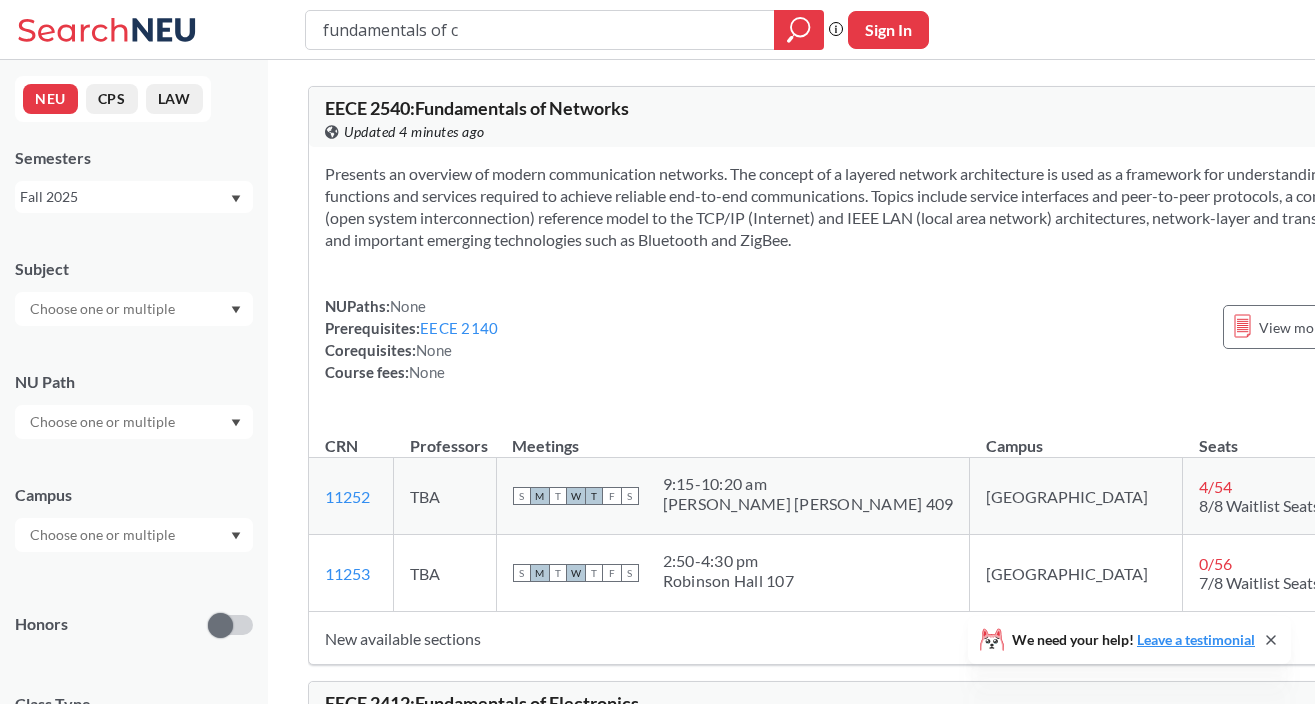 click on "fundamentals of c" at bounding box center (540, 30) 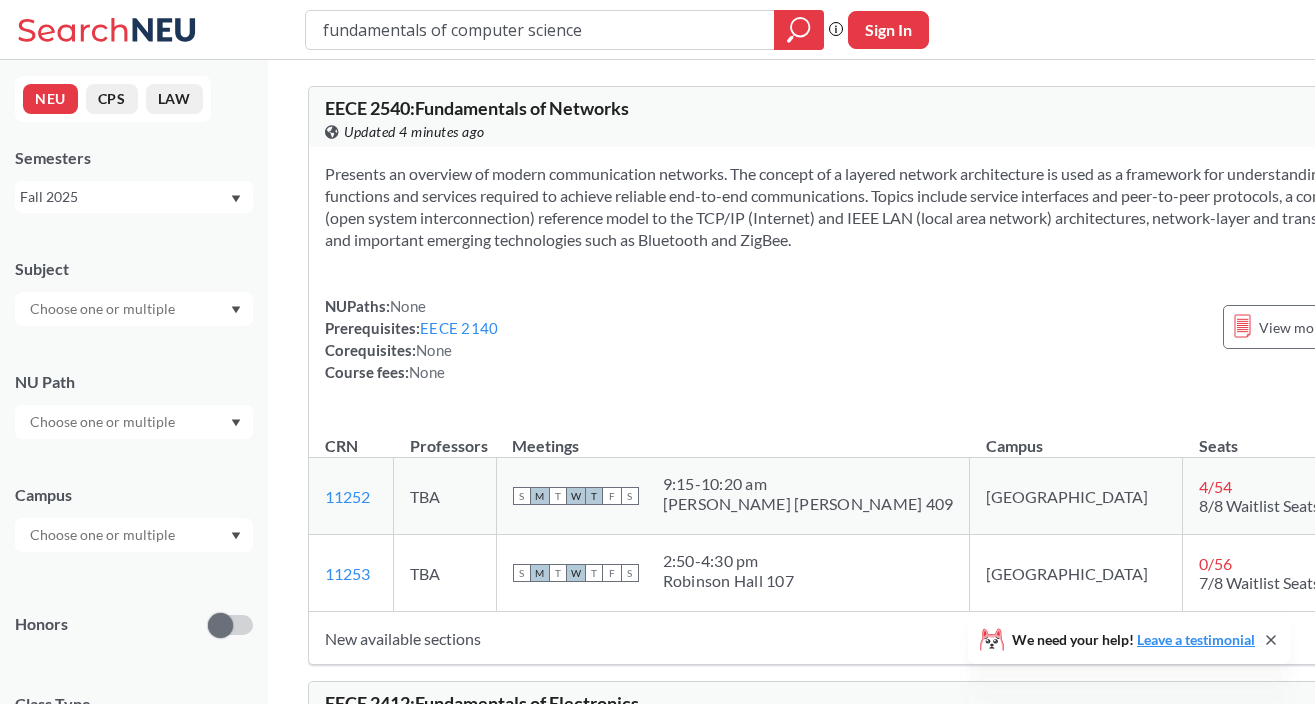 type on "fundamentals of computer science 1" 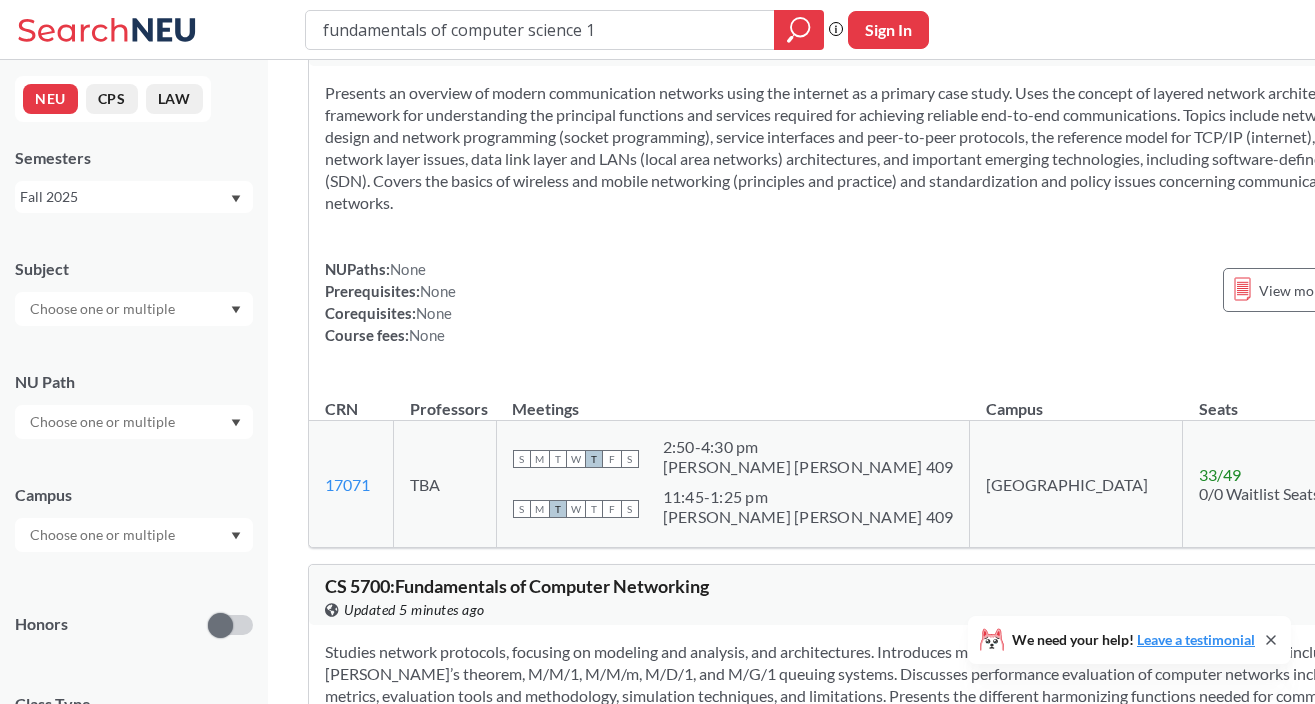 scroll, scrollTop: 0, scrollLeft: 0, axis: both 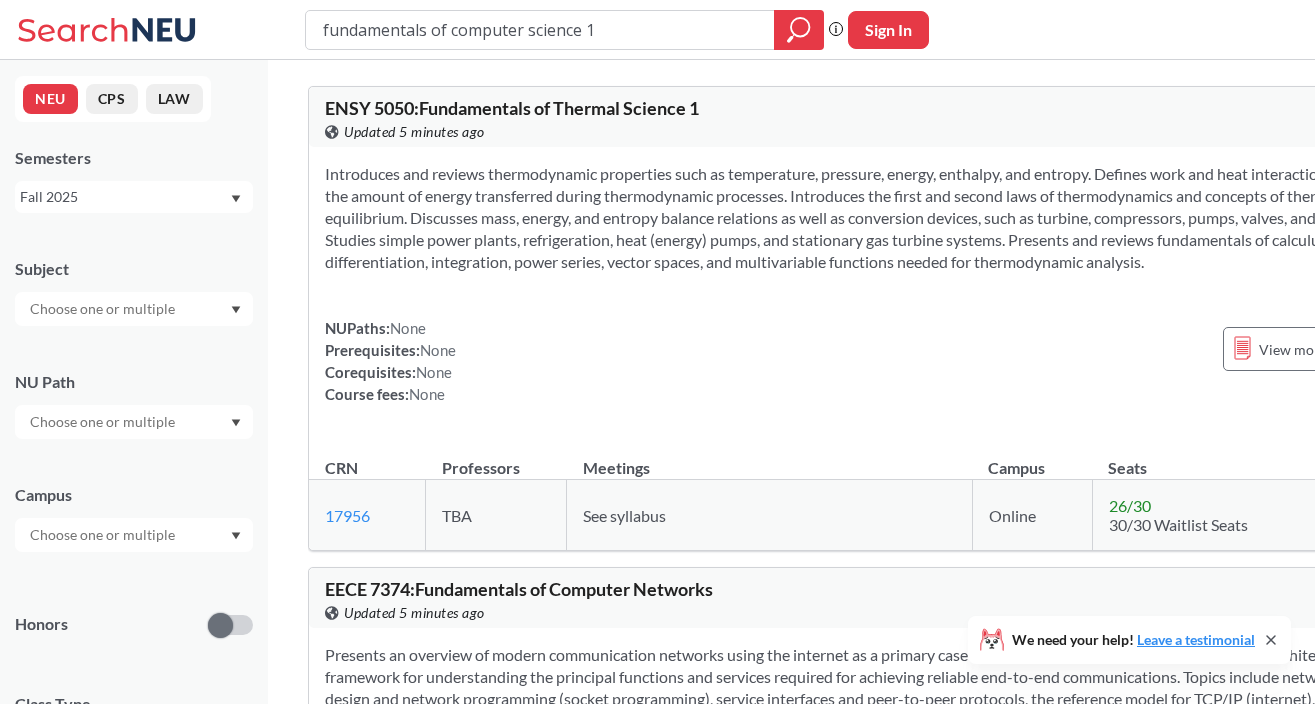 drag, startPoint x: 632, startPoint y: 22, endPoint x: 80, endPoint y: 22, distance: 552 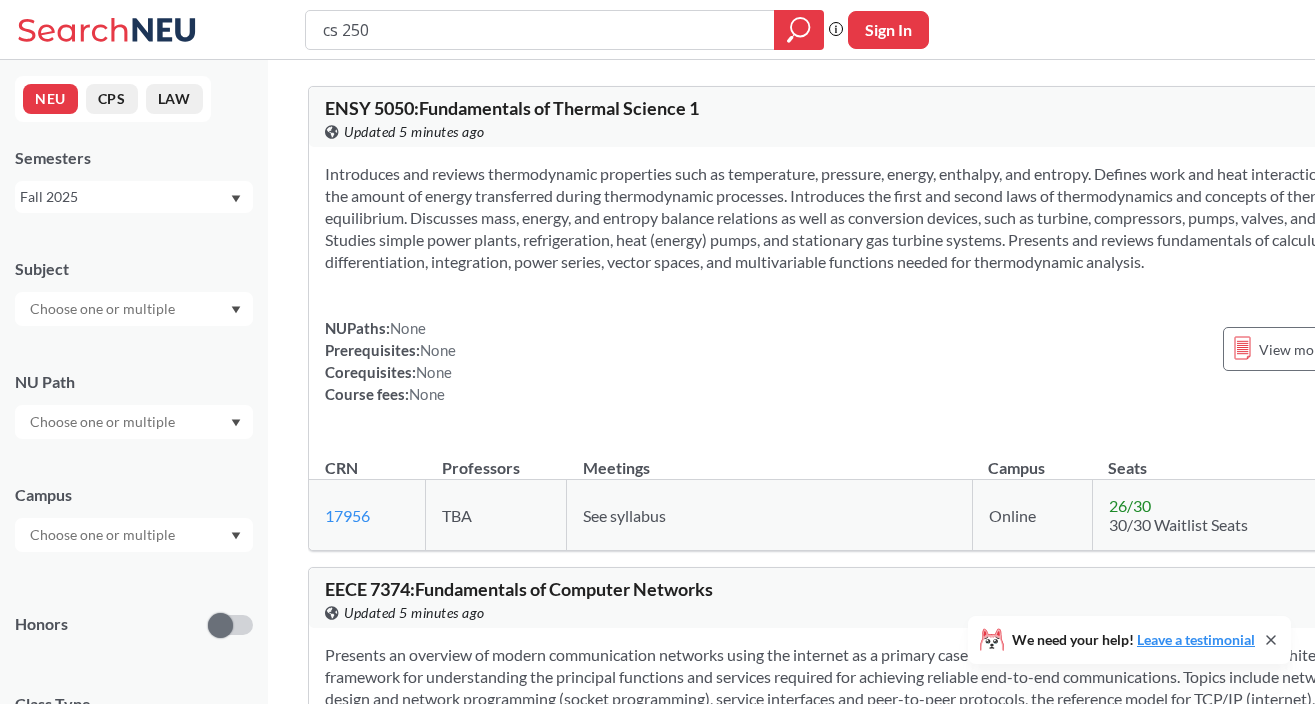 type on "cs 2500" 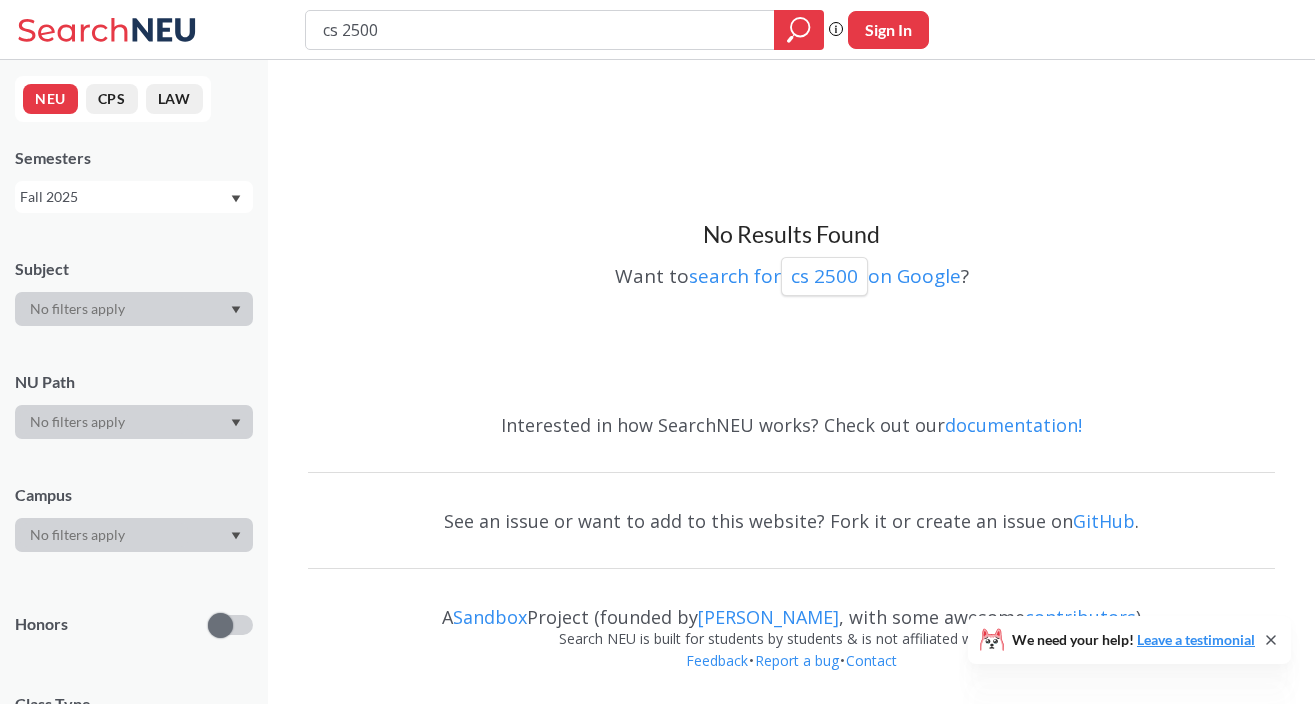 click on "Fall 2025" at bounding box center [124, 197] 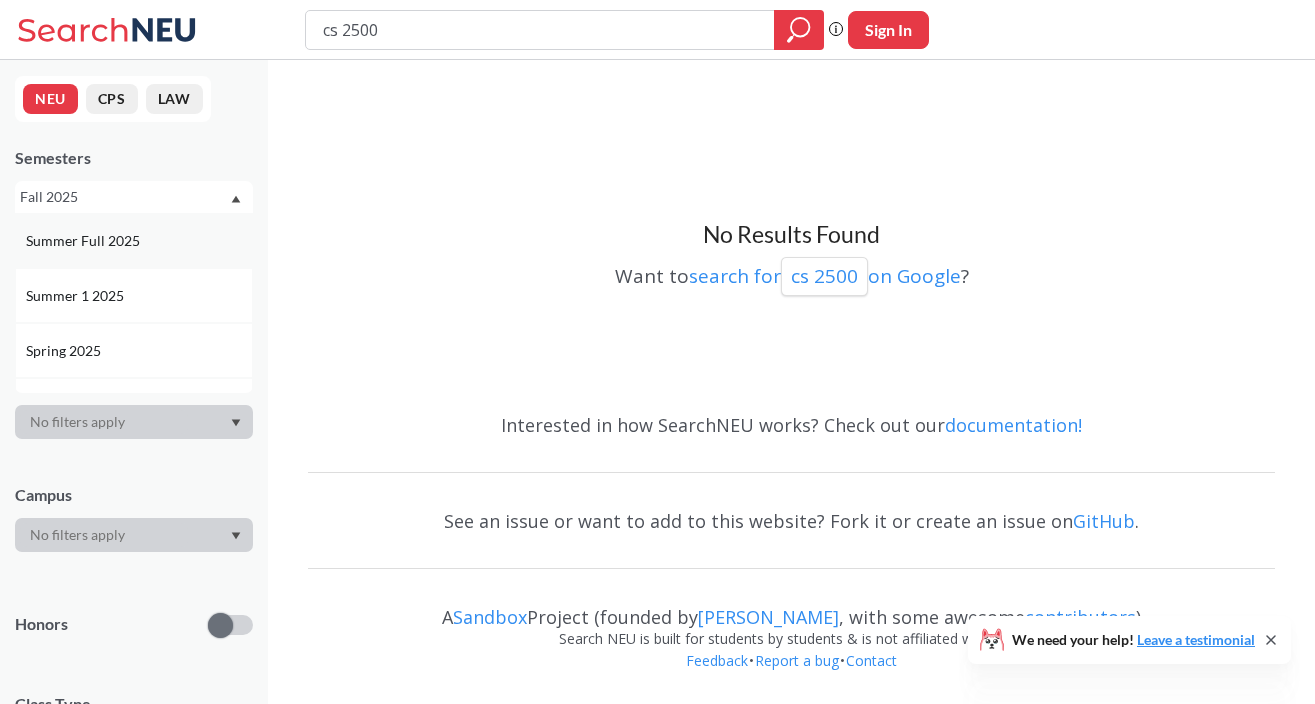 scroll, scrollTop: 113, scrollLeft: 0, axis: vertical 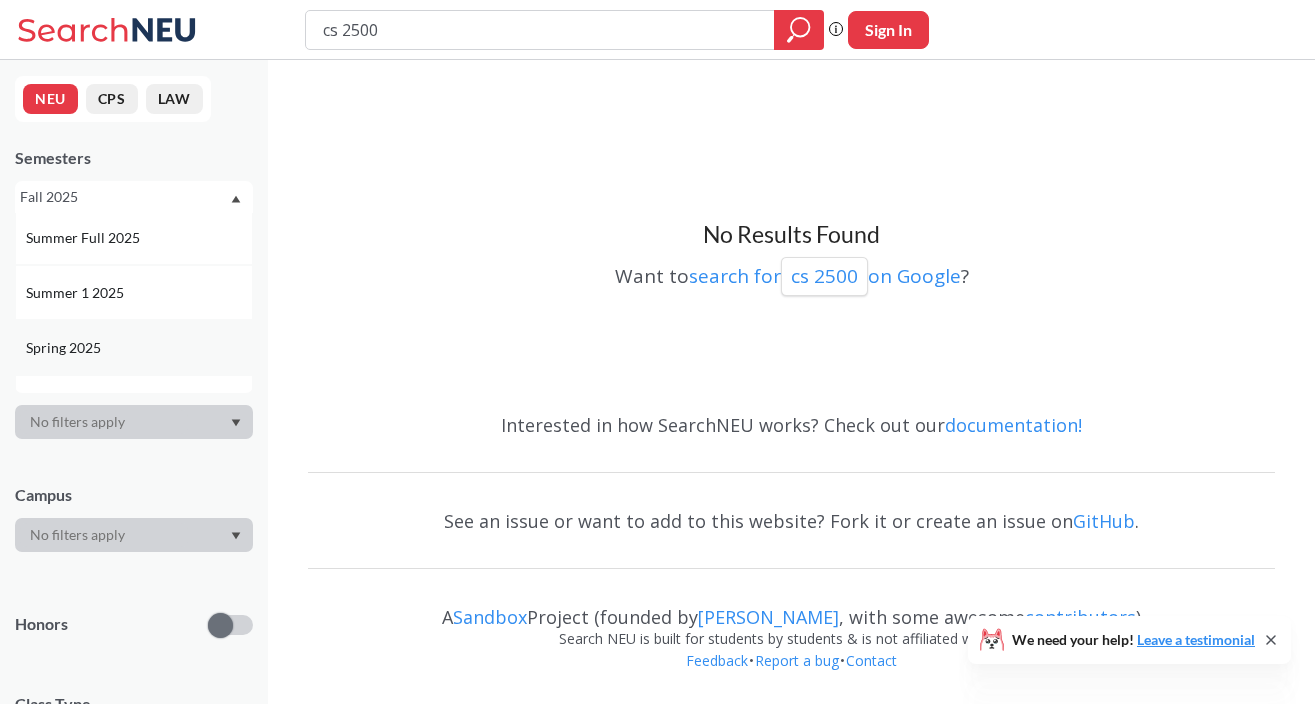 click on "Spring 2025" at bounding box center [65, 348] 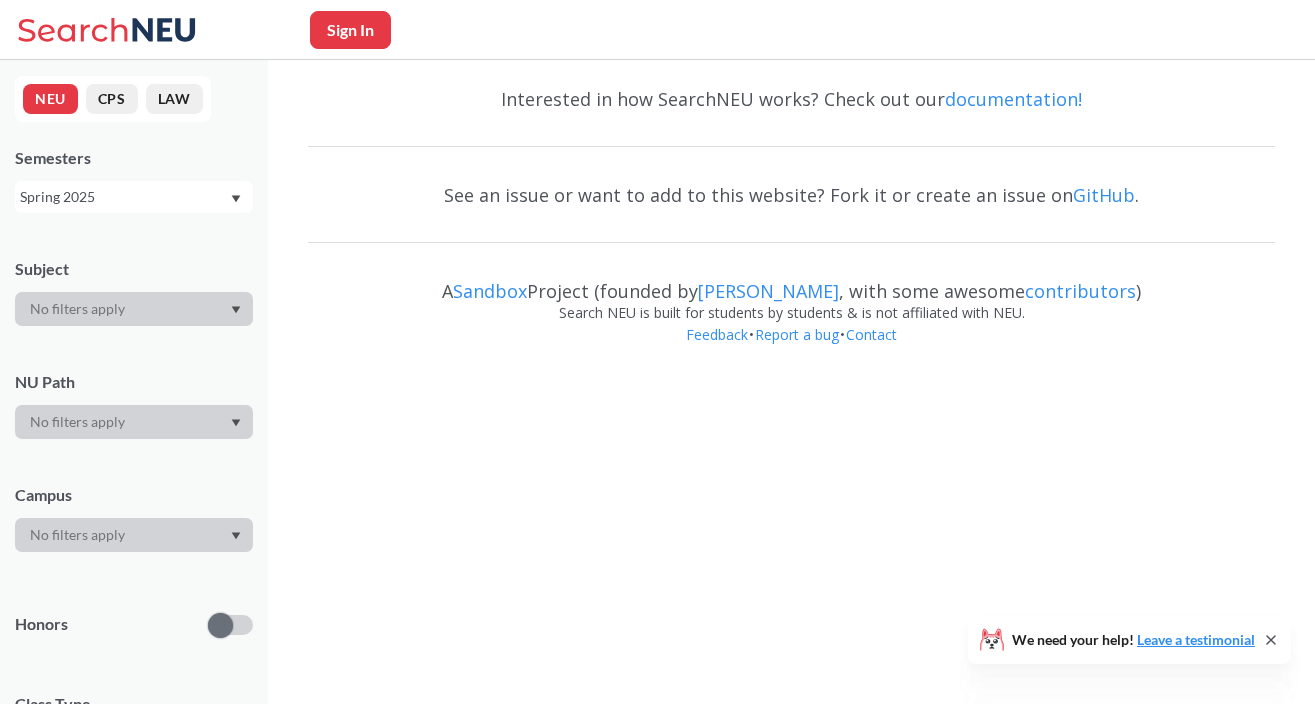 scroll, scrollTop: 0, scrollLeft: 0, axis: both 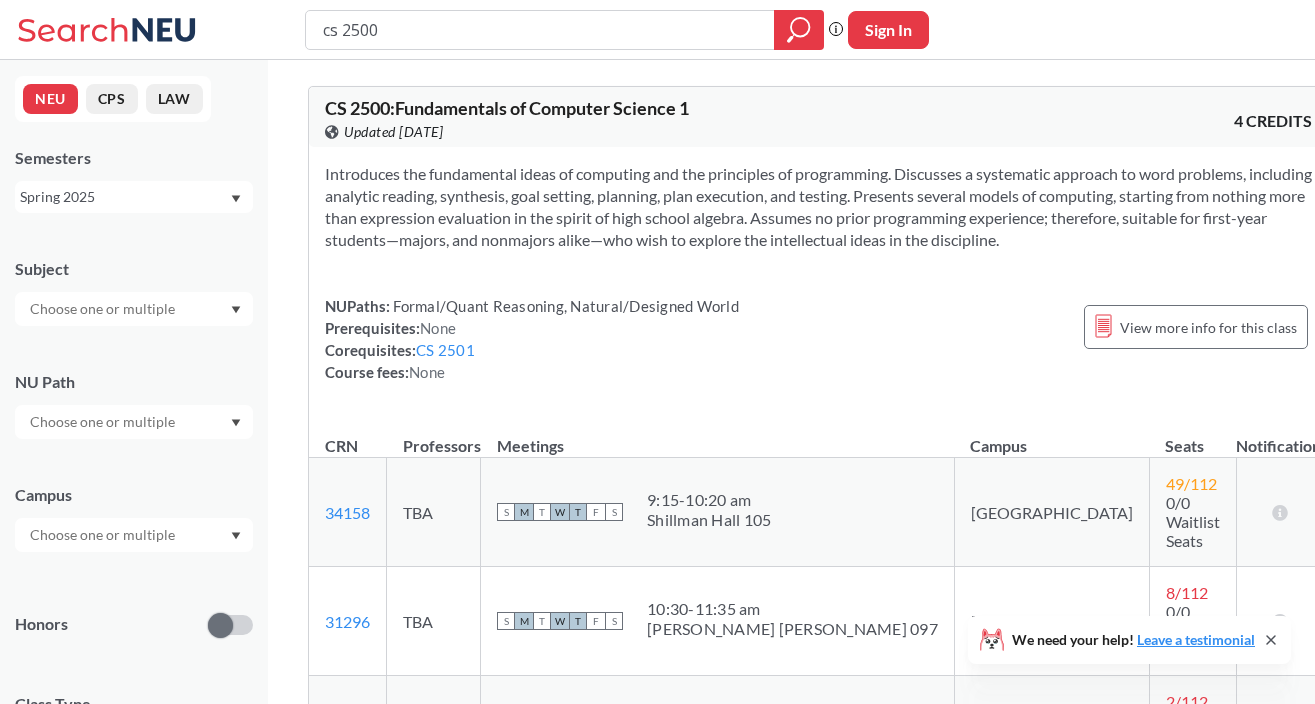 click on "Spring 2025" at bounding box center [124, 197] 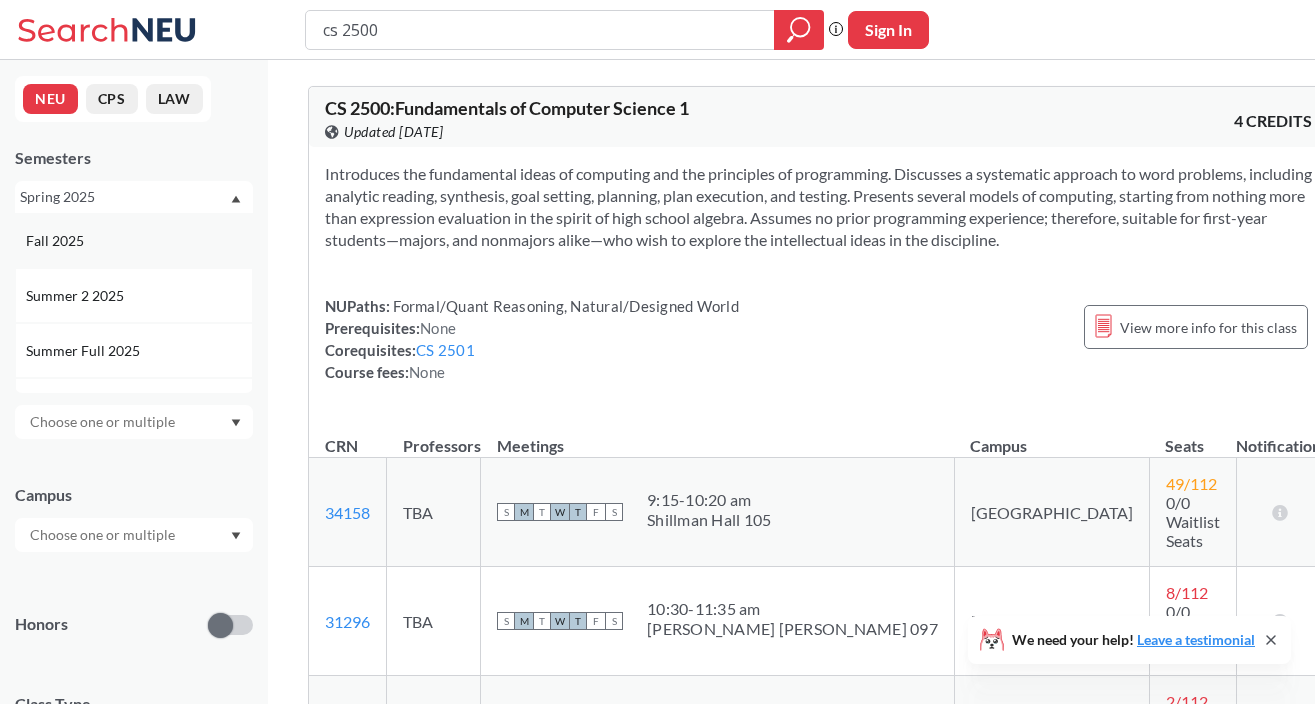 click on "Fall 2025" at bounding box center [139, 241] 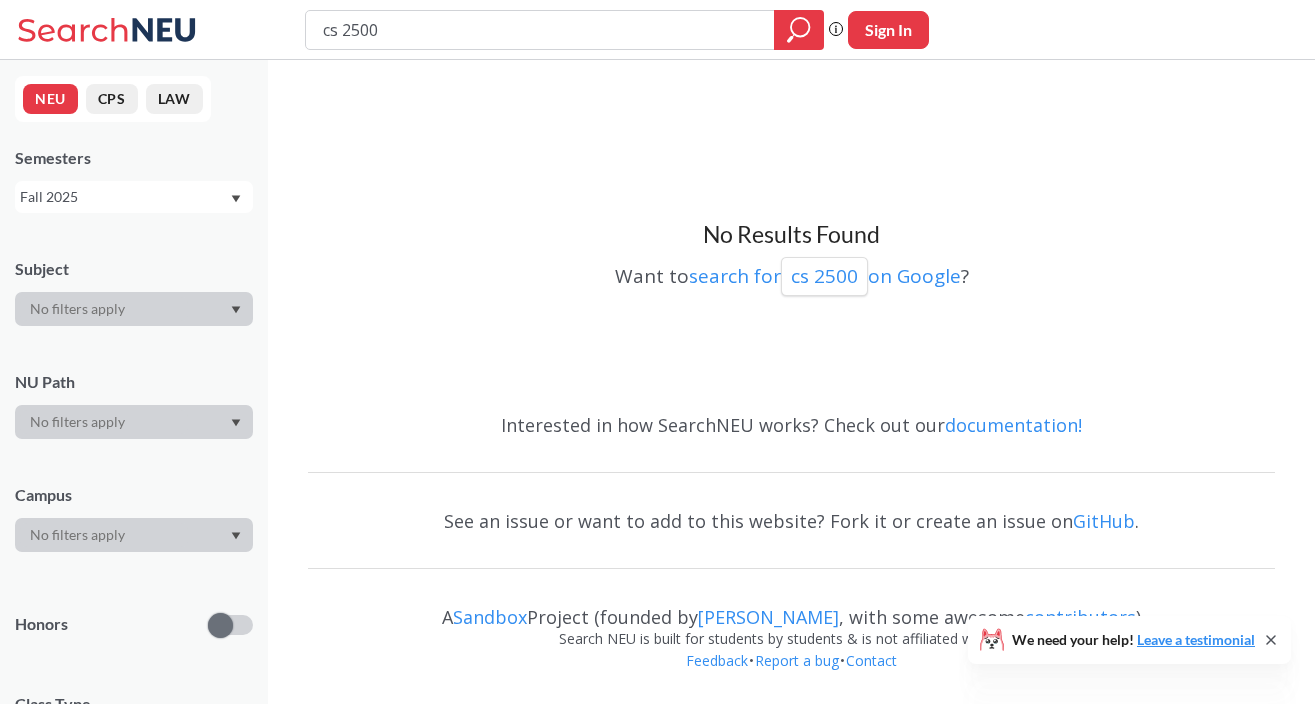 scroll, scrollTop: 4, scrollLeft: 0, axis: vertical 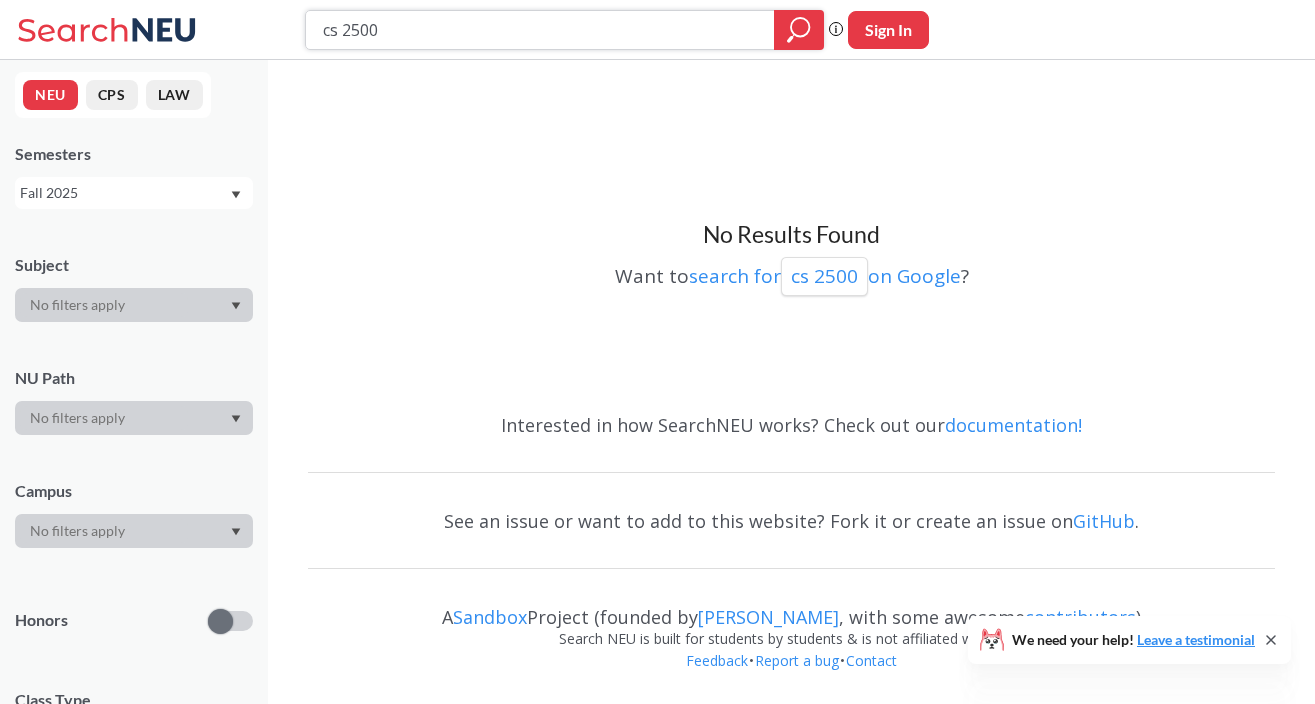 drag, startPoint x: 611, startPoint y: 34, endPoint x: 362, endPoint y: 34, distance: 249 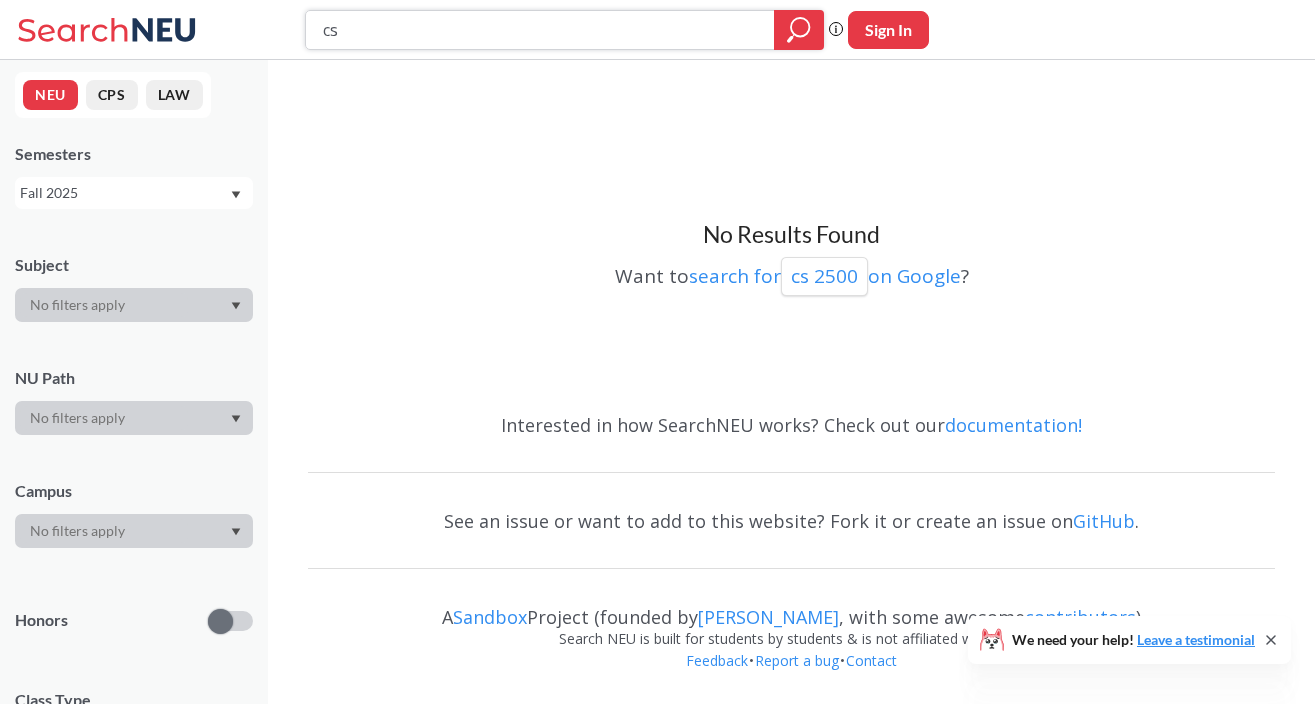 type on "c" 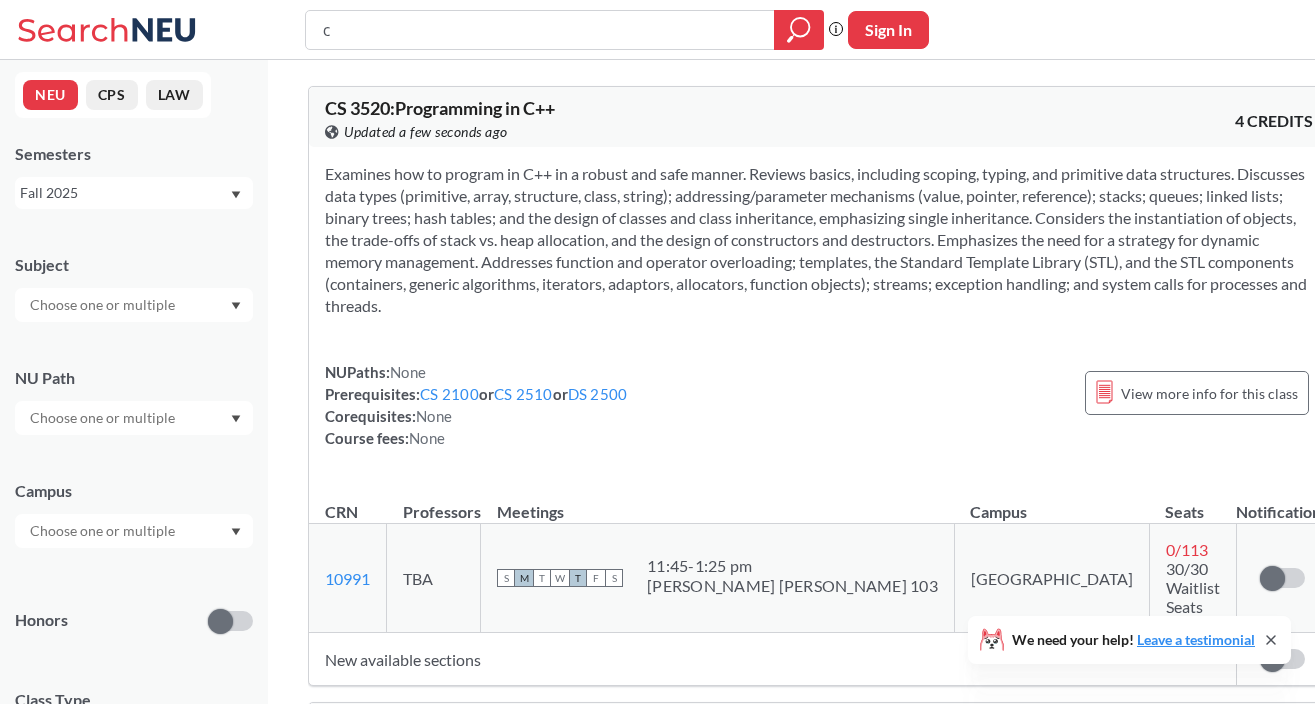 drag, startPoint x: 339, startPoint y: 36, endPoint x: 295, endPoint y: 36, distance: 44 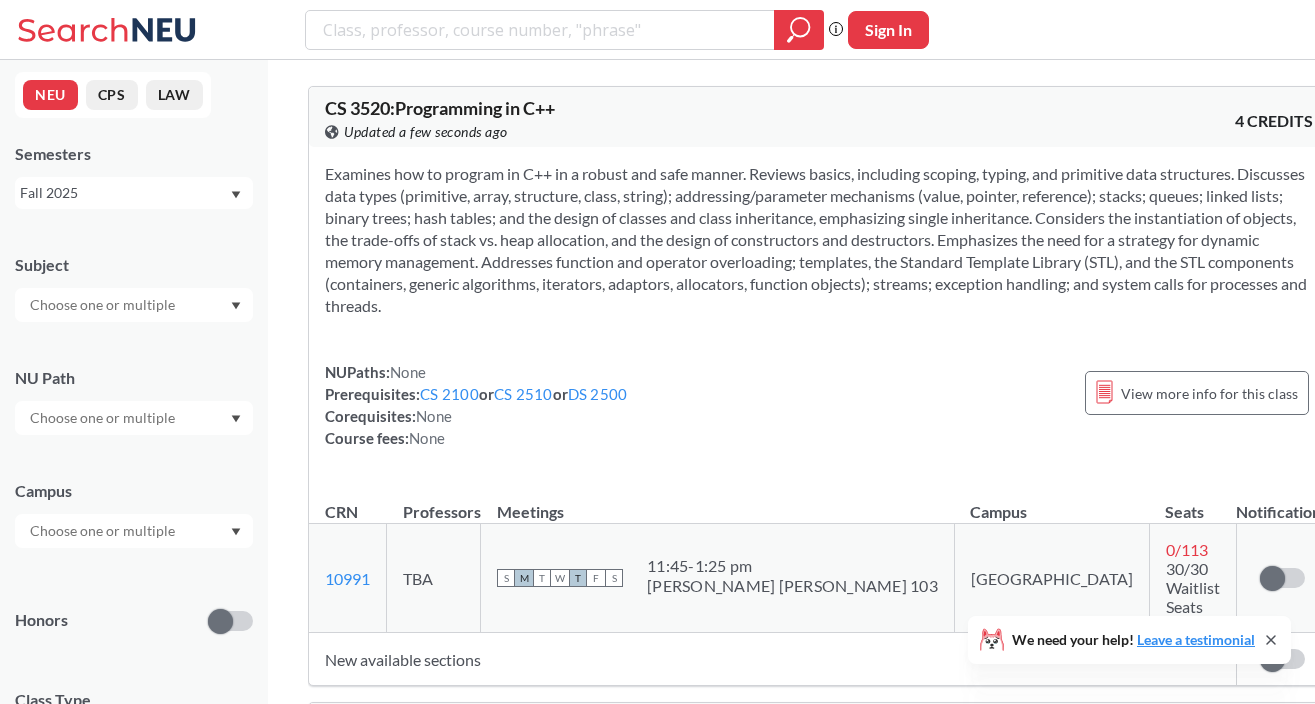 type 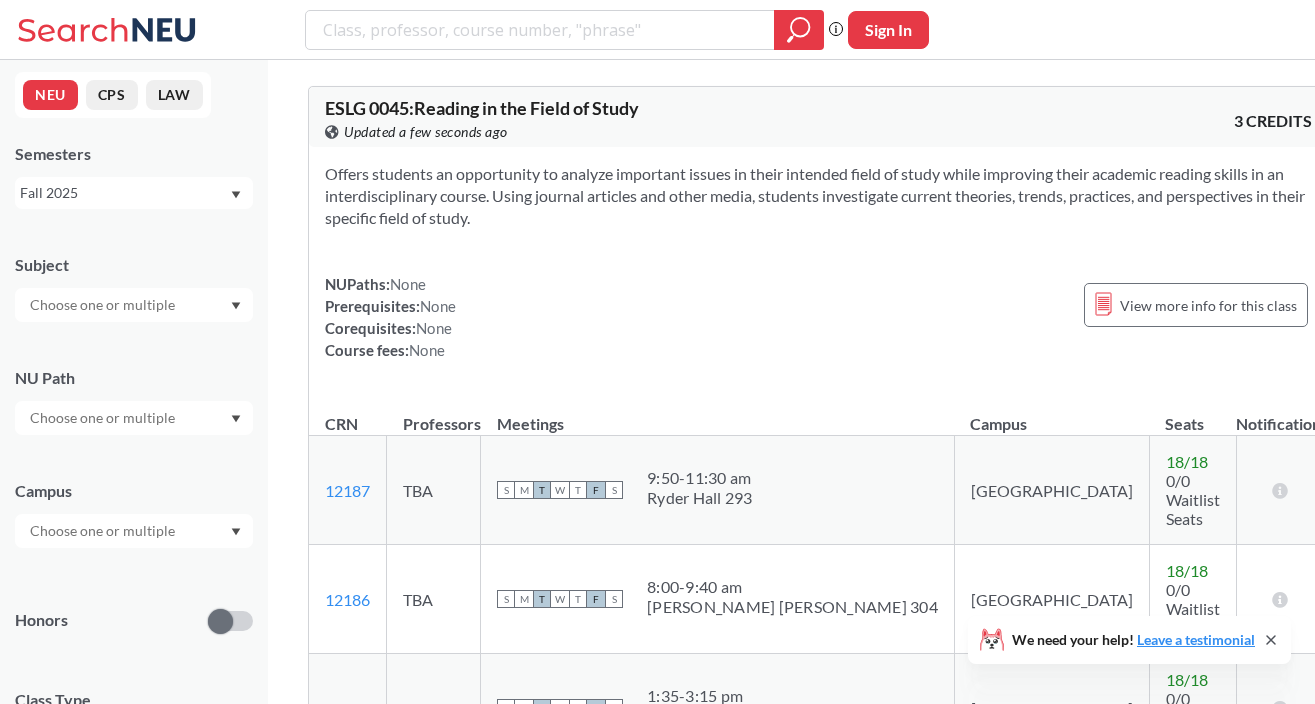 click at bounding box center (134, 305) 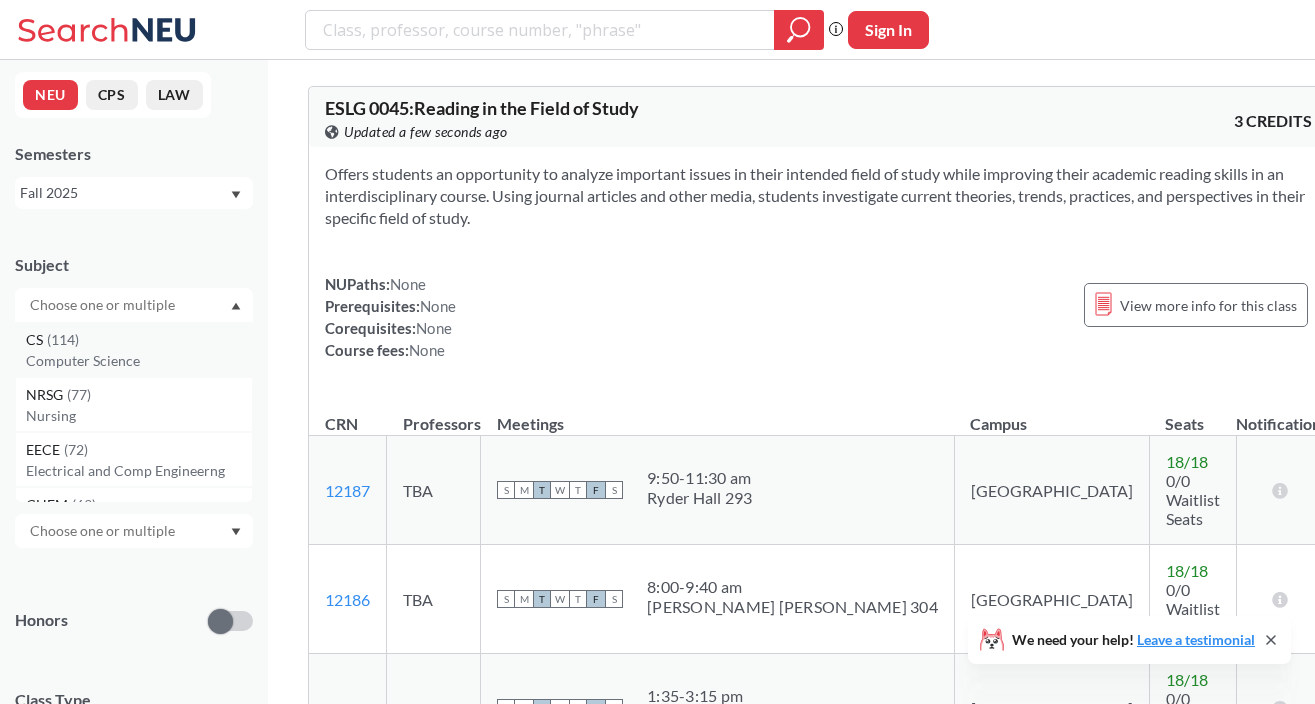 click on "CS ( 114 )" at bounding box center (139, 340) 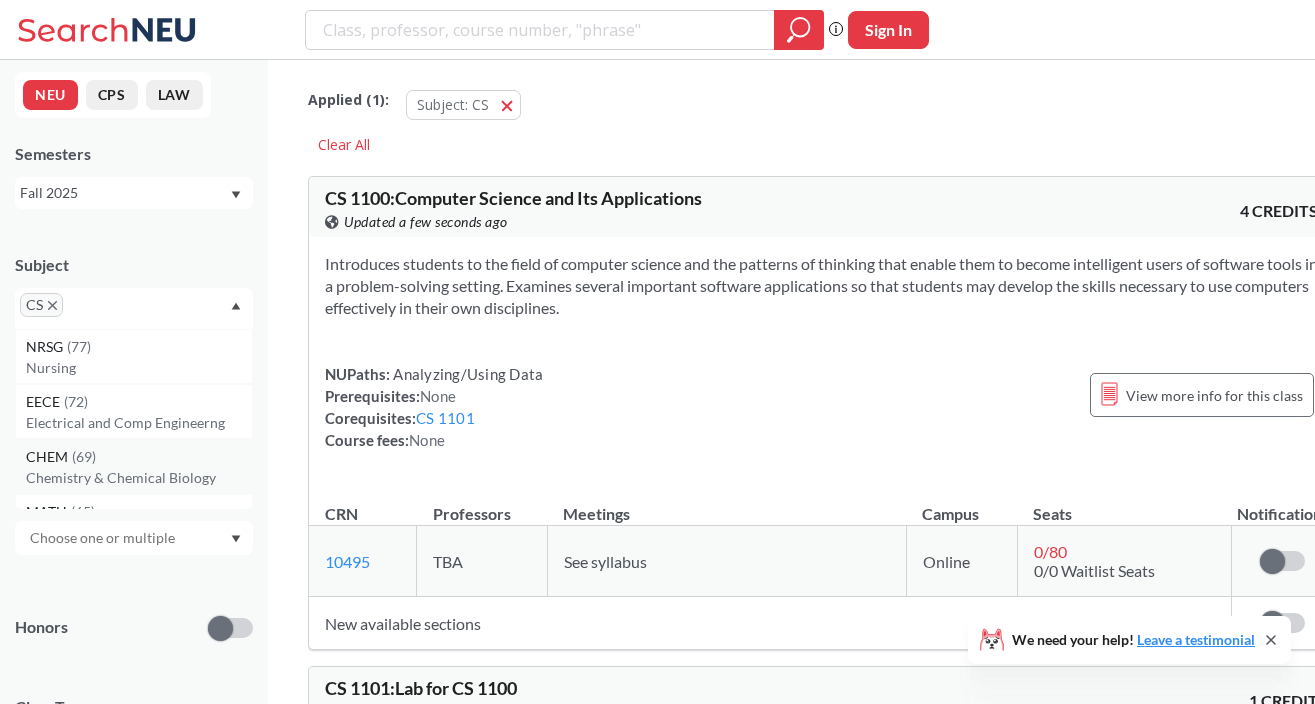 scroll, scrollTop: 45, scrollLeft: 0, axis: vertical 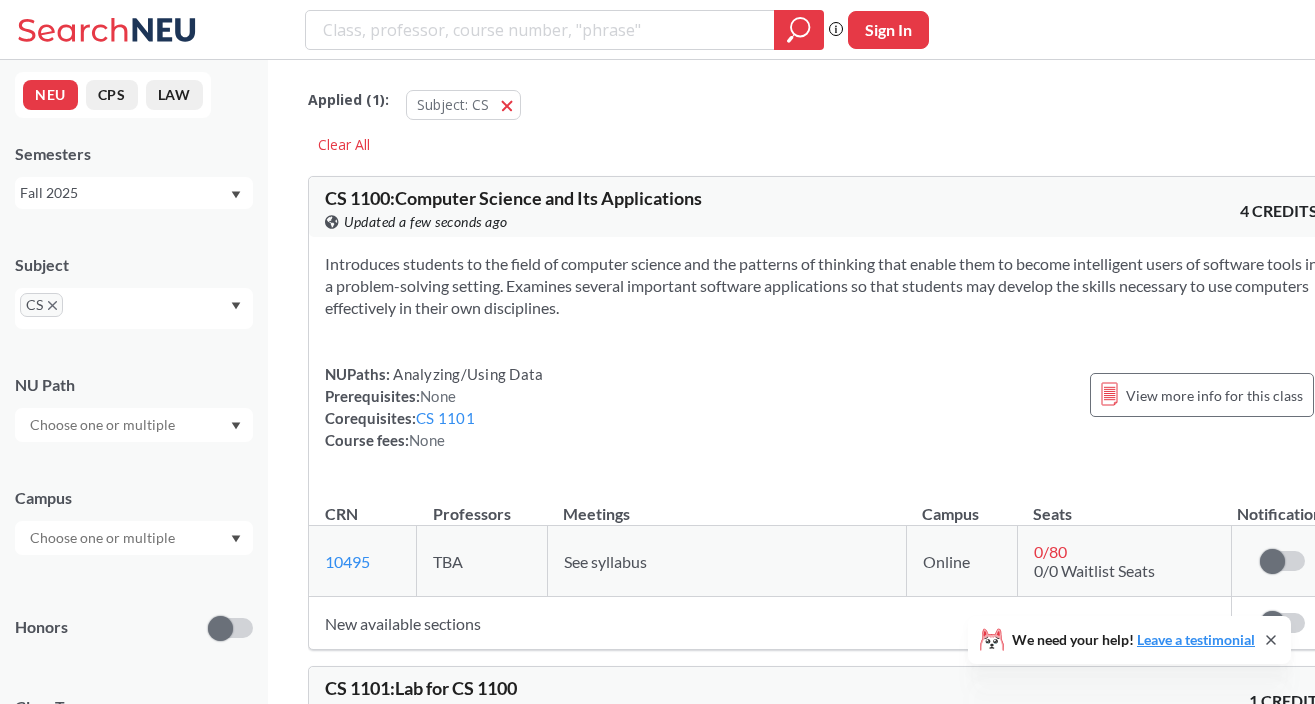 click on "Subject CS NU Path Campus Honors Class Type Lecture 81 Individual Instruction 13 Seminar 8 Recitation/Discussion 6 Lab 4 Off-campus instruction 2 Course ID Range 1000 2000 3000 4000 5000 6000 7000 8000" at bounding box center (134, 660) 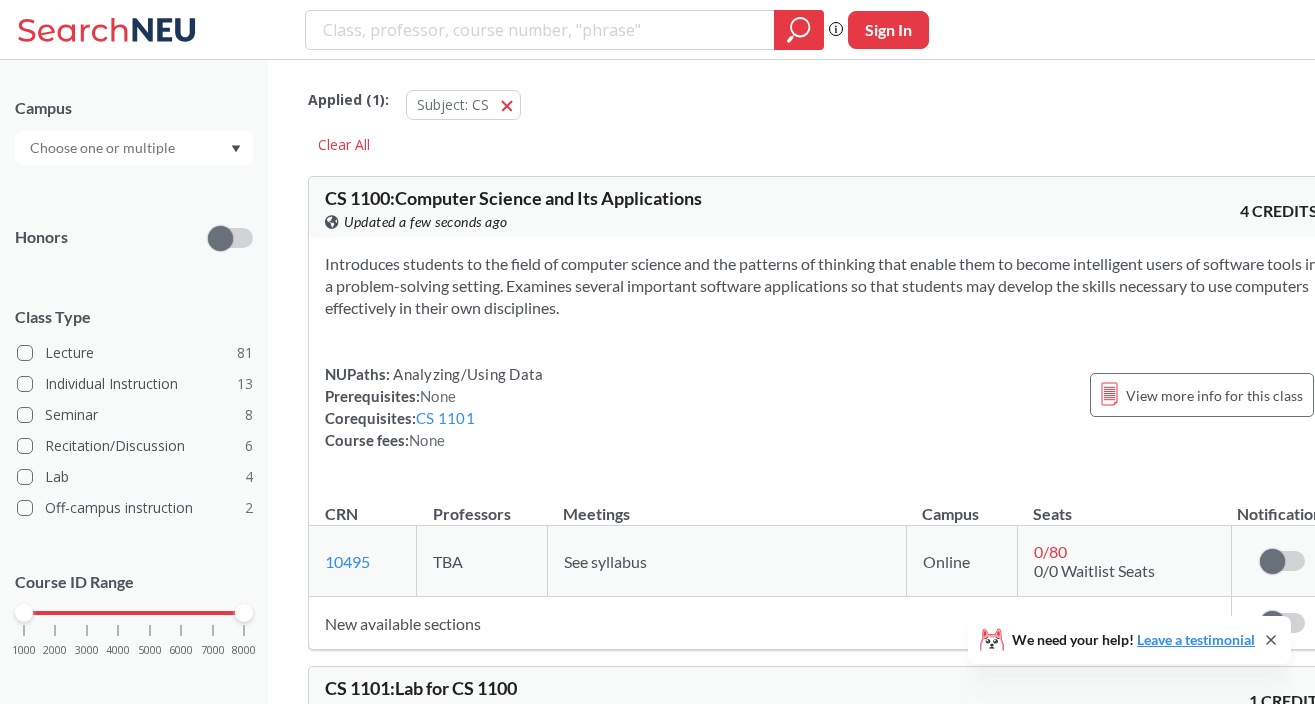 scroll, scrollTop: 410, scrollLeft: 0, axis: vertical 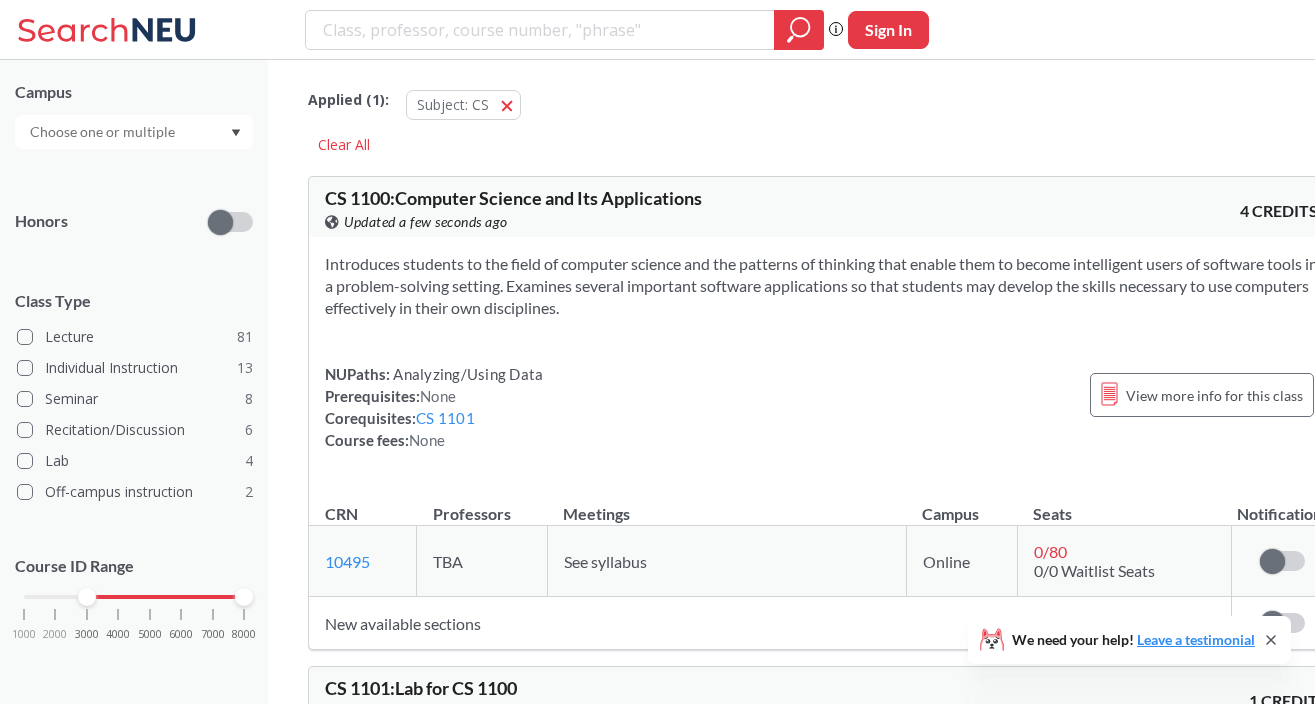 click on "1000 2000 3000 4000 5000 6000 7000 8000" at bounding box center (134, 597) 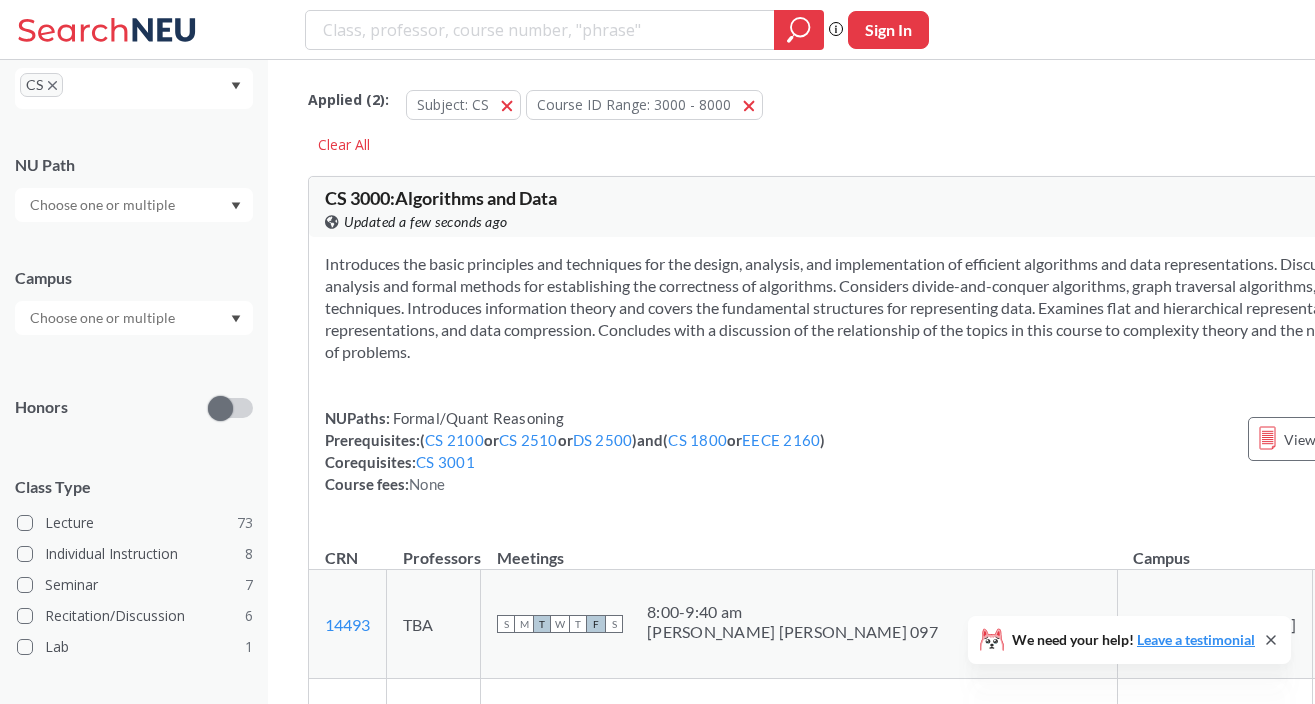 scroll, scrollTop: 379, scrollLeft: 0, axis: vertical 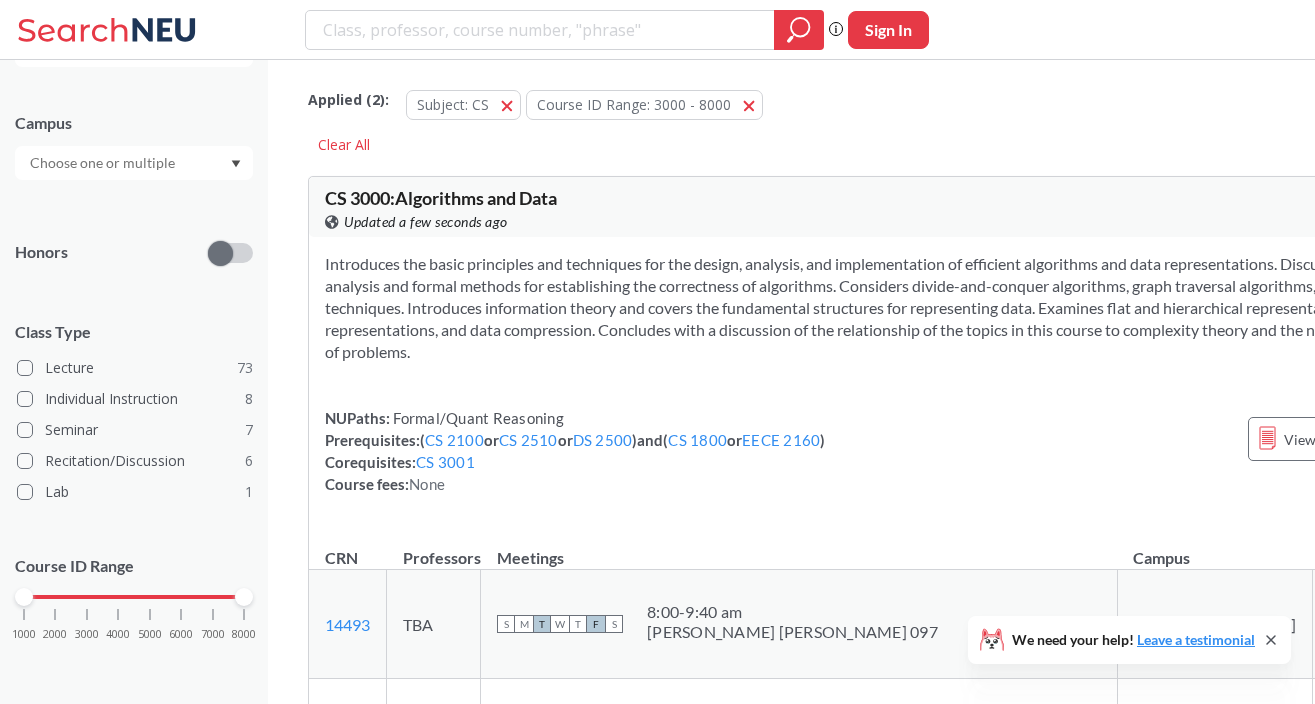 drag, startPoint x: 91, startPoint y: 597, endPoint x: 16, endPoint y: 597, distance: 75 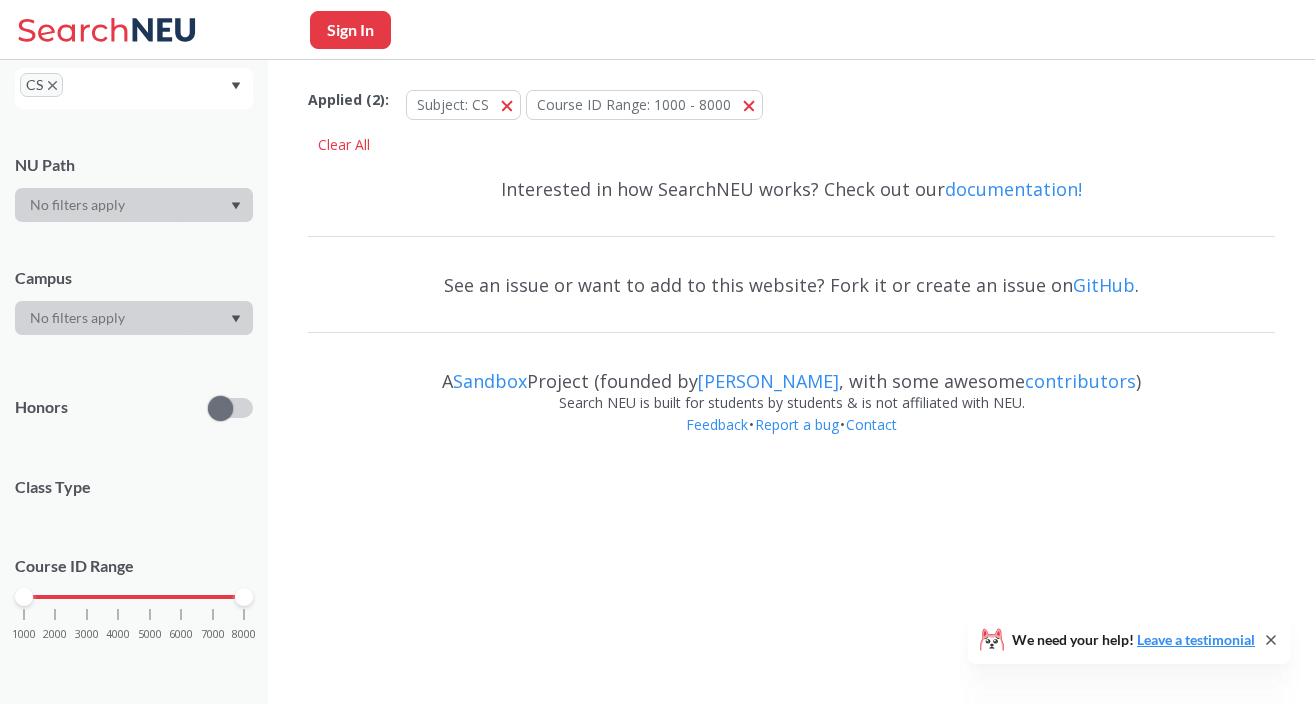 scroll, scrollTop: 379, scrollLeft: 0, axis: vertical 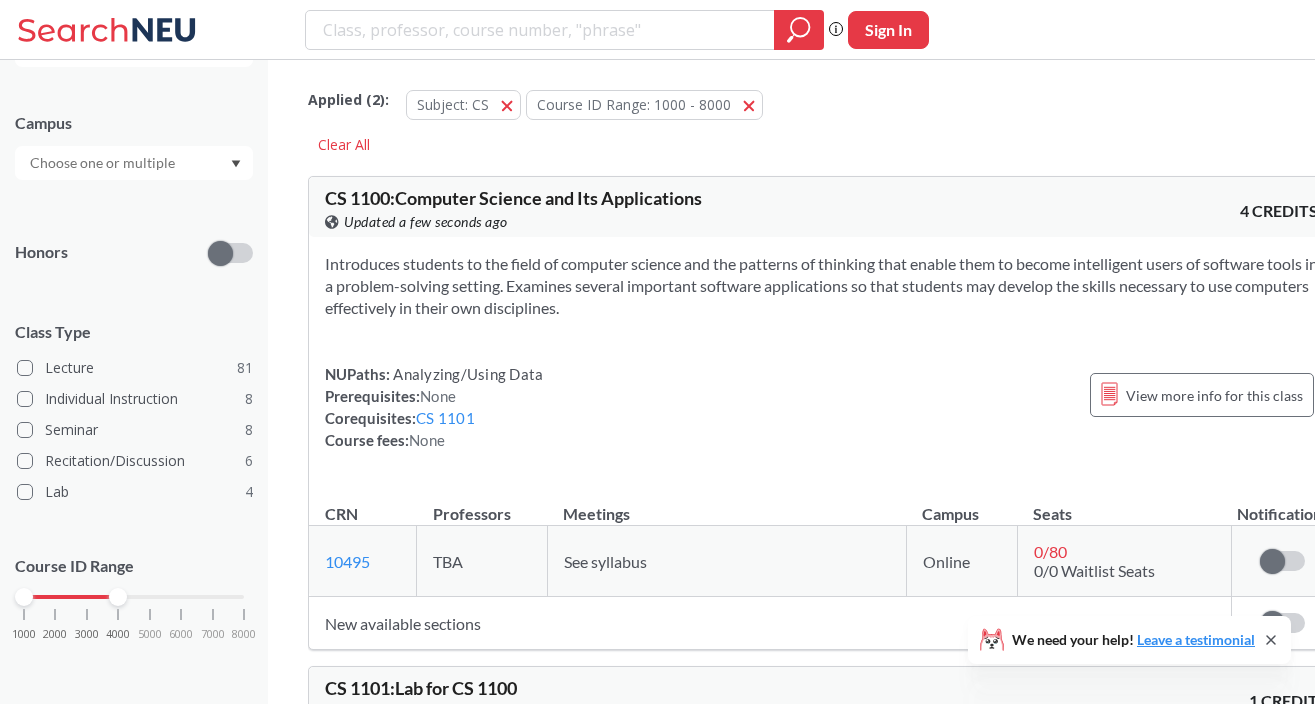 drag, startPoint x: 240, startPoint y: 593, endPoint x: 119, endPoint y: 594, distance: 121.004135 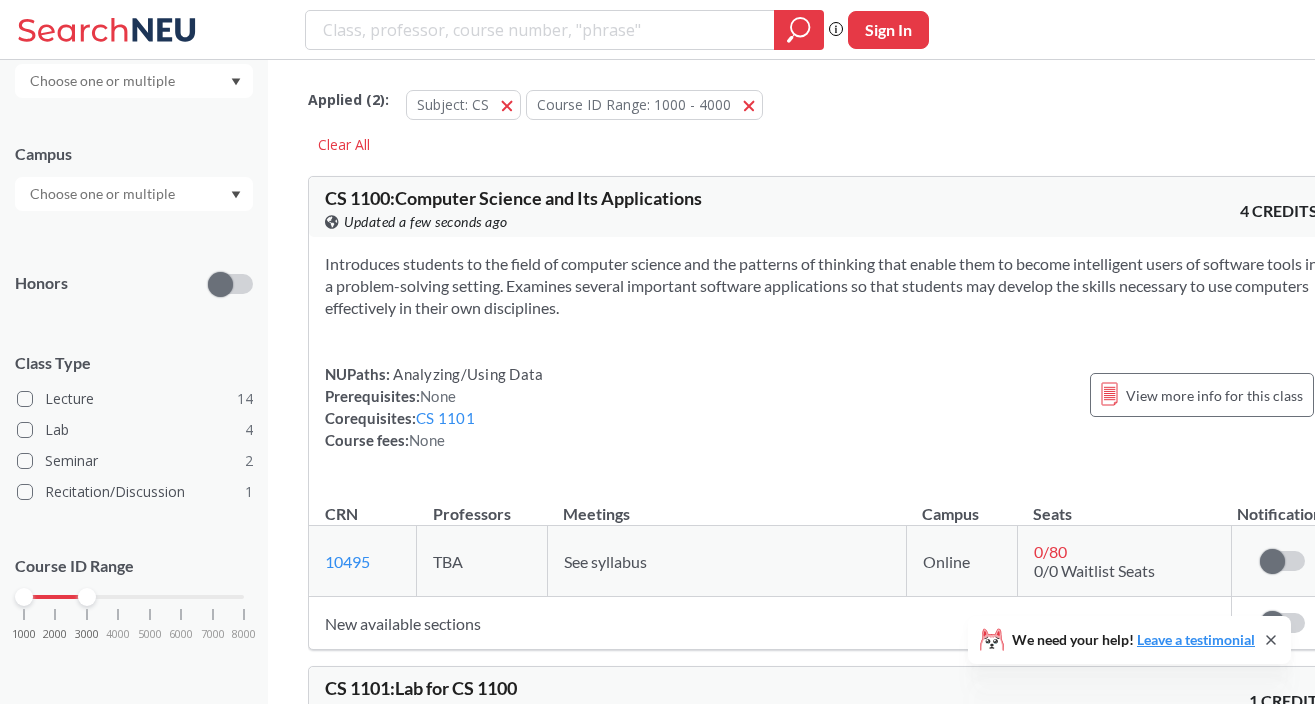 drag, startPoint x: 119, startPoint y: 594, endPoint x: 82, endPoint y: 594, distance: 37 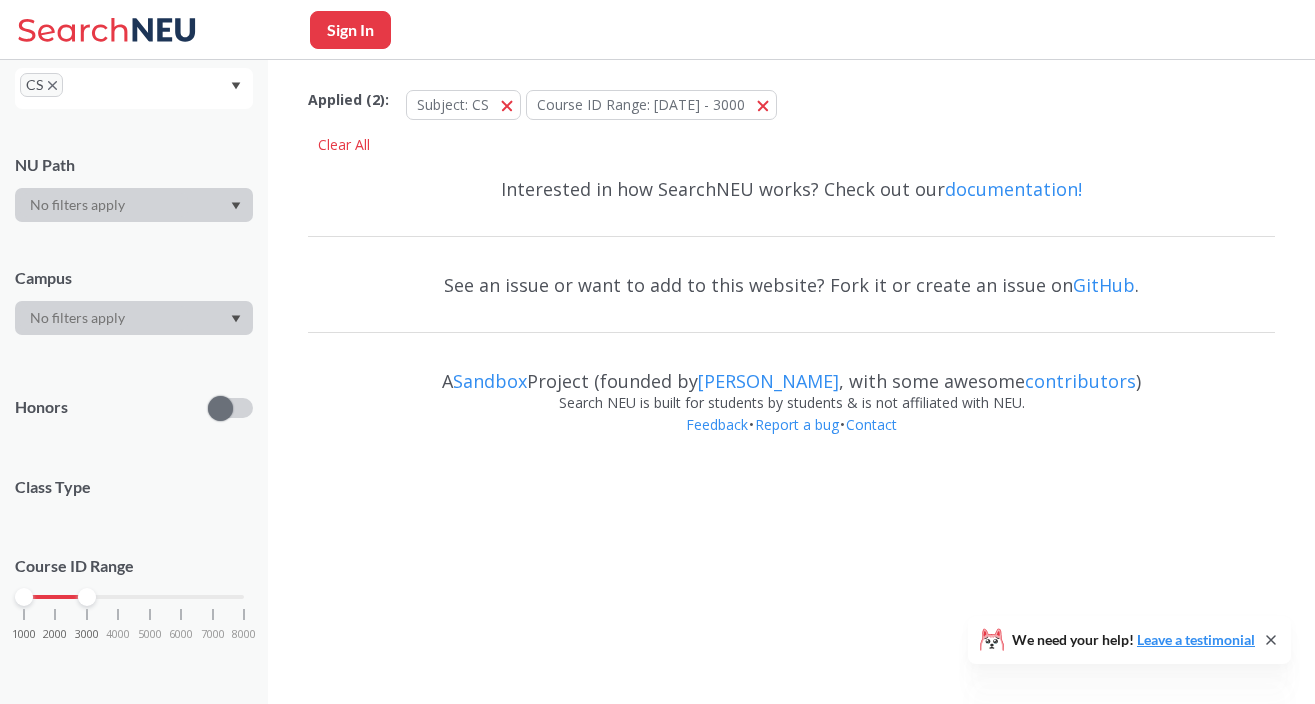 scroll, scrollTop: 317, scrollLeft: 0, axis: vertical 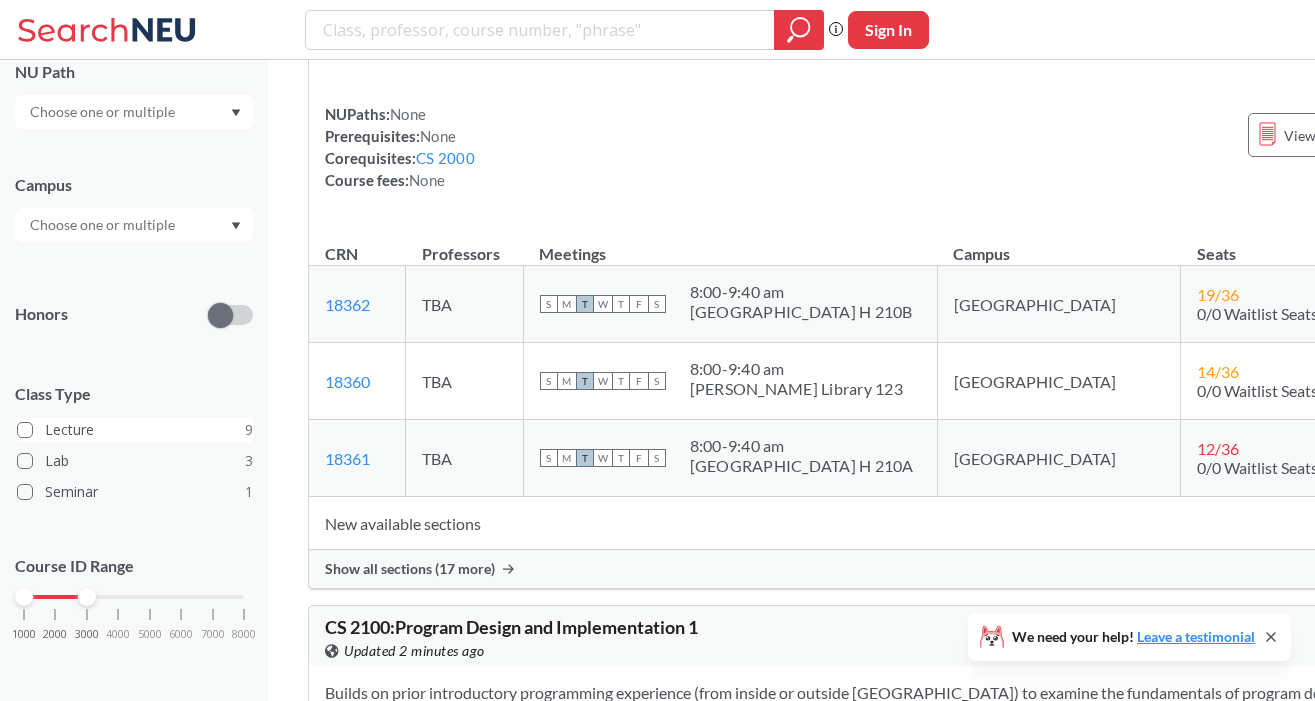 click on "Lecture 9" at bounding box center [53, 427] 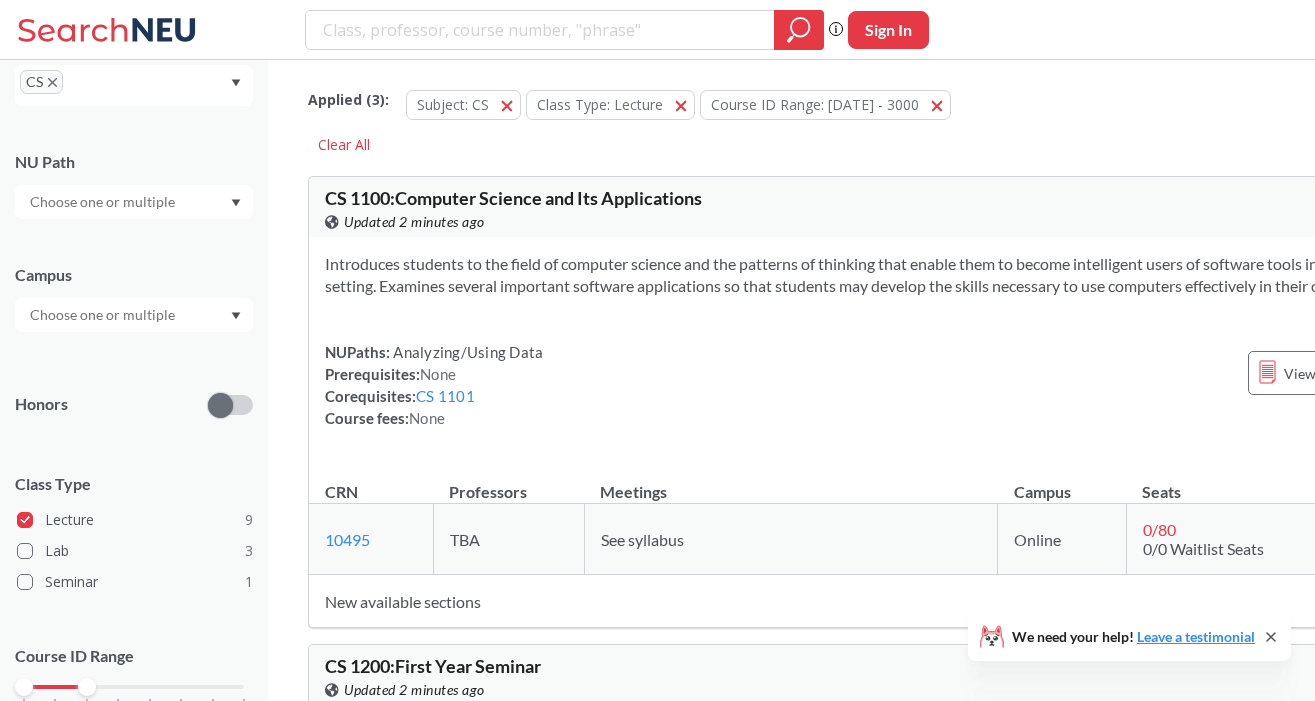 scroll, scrollTop: 317, scrollLeft: 0, axis: vertical 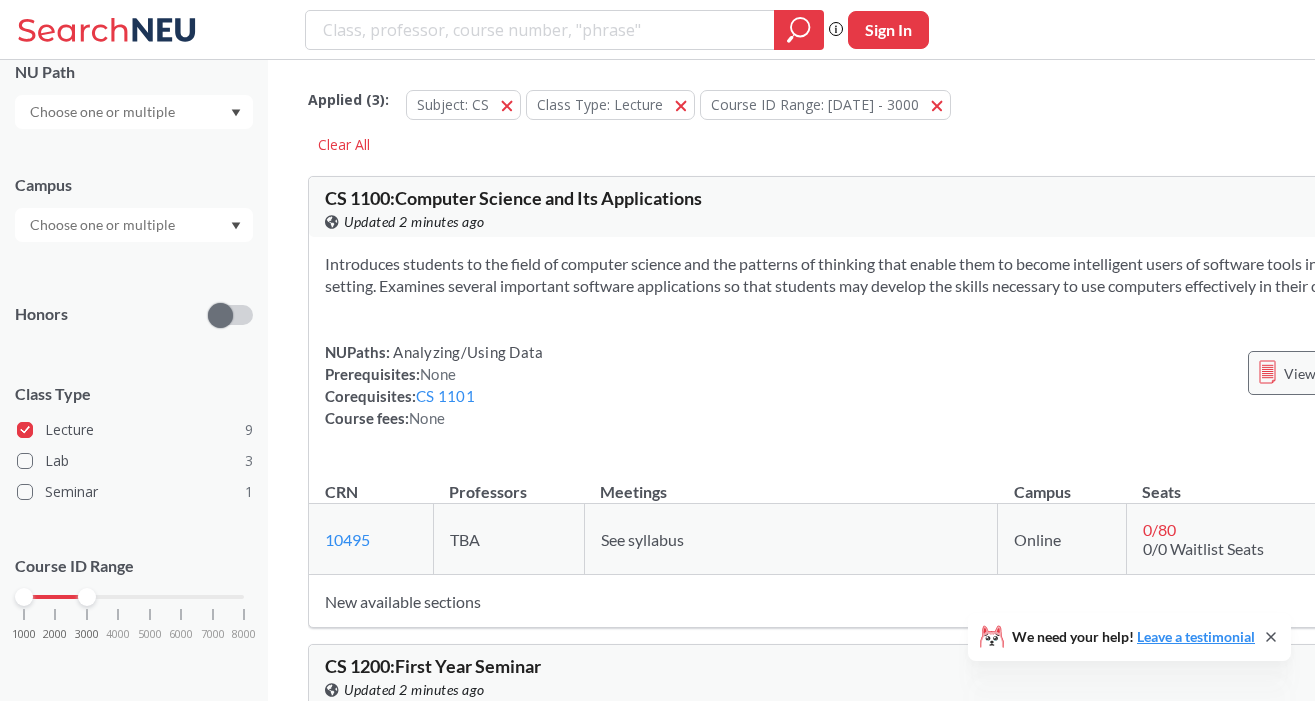 click on "View more info for this class" at bounding box center [1372, 373] 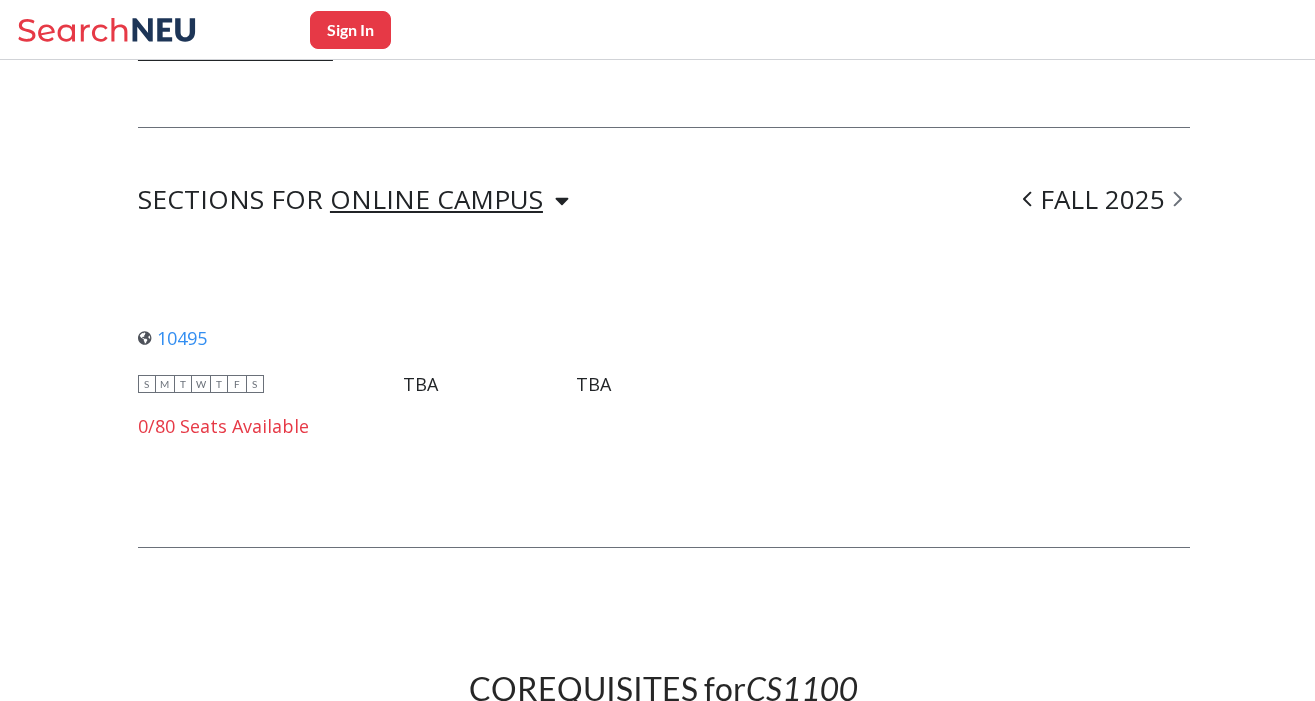 scroll, scrollTop: 0, scrollLeft: 0, axis: both 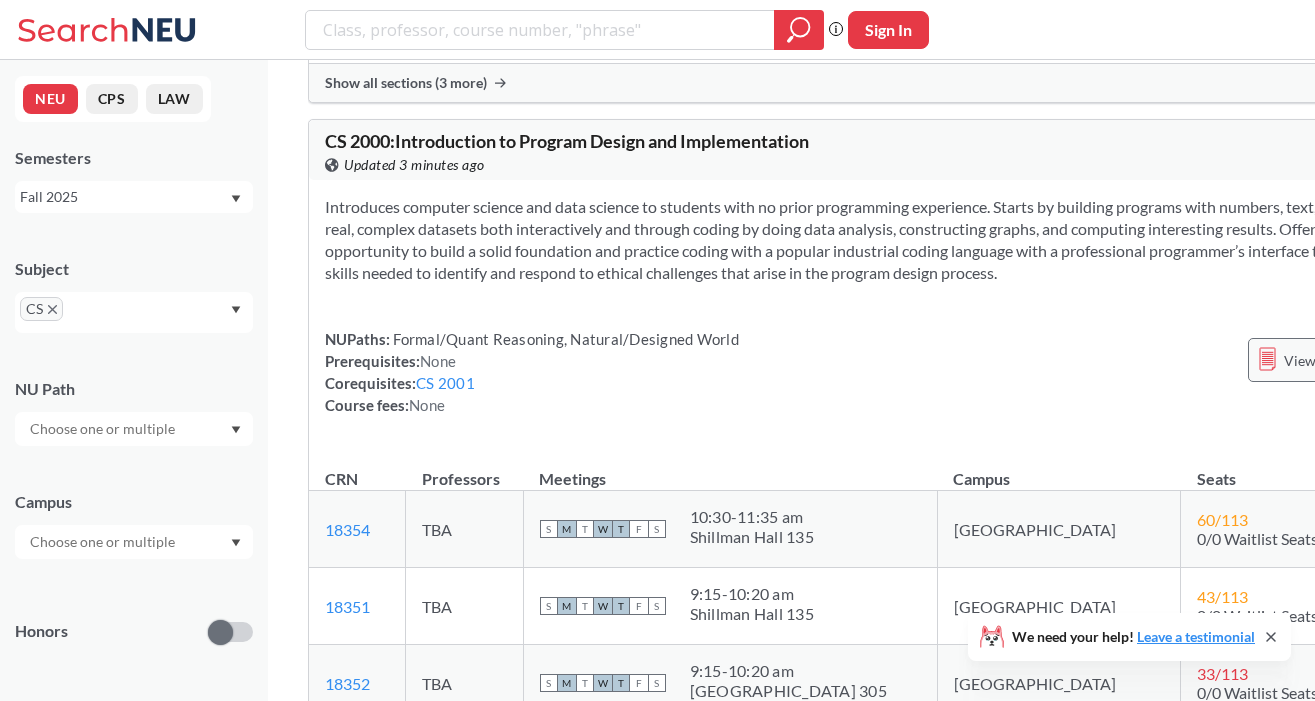 click on "View more info for this class" at bounding box center (1372, 360) 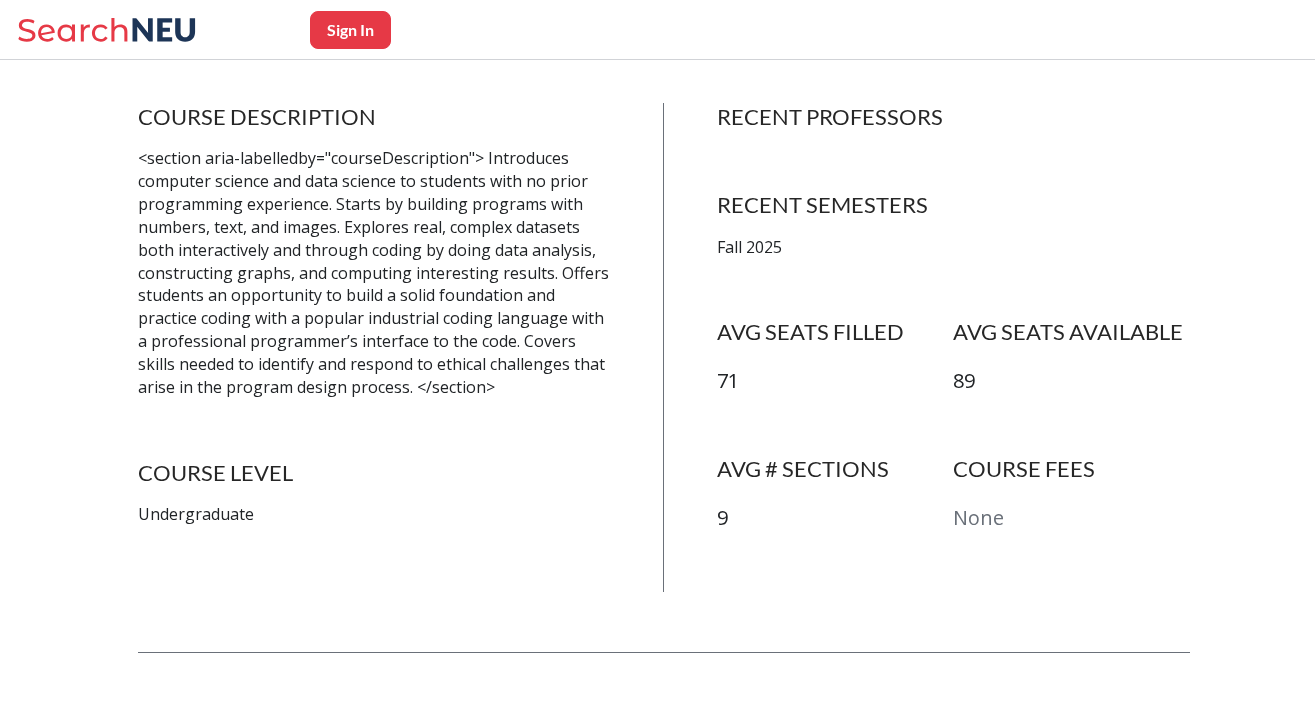 scroll, scrollTop: 0, scrollLeft: 0, axis: both 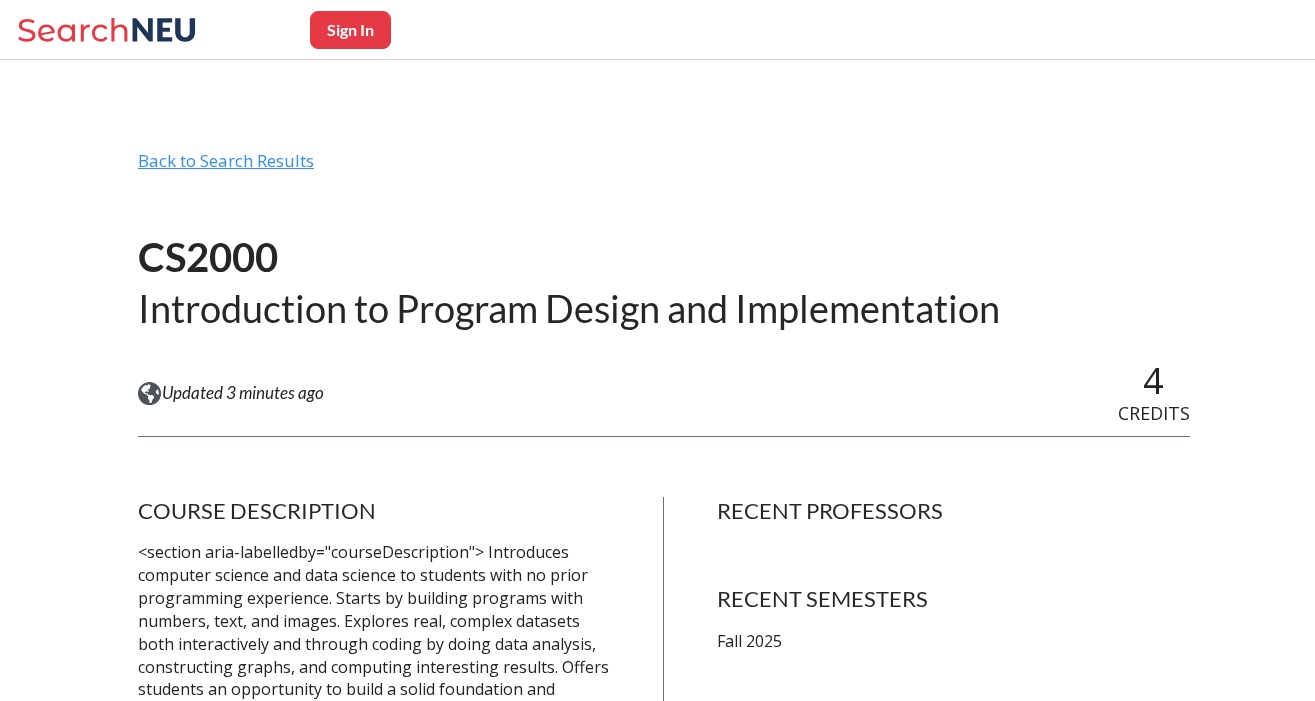click on "Back to Search Results" at bounding box center (664, 169) 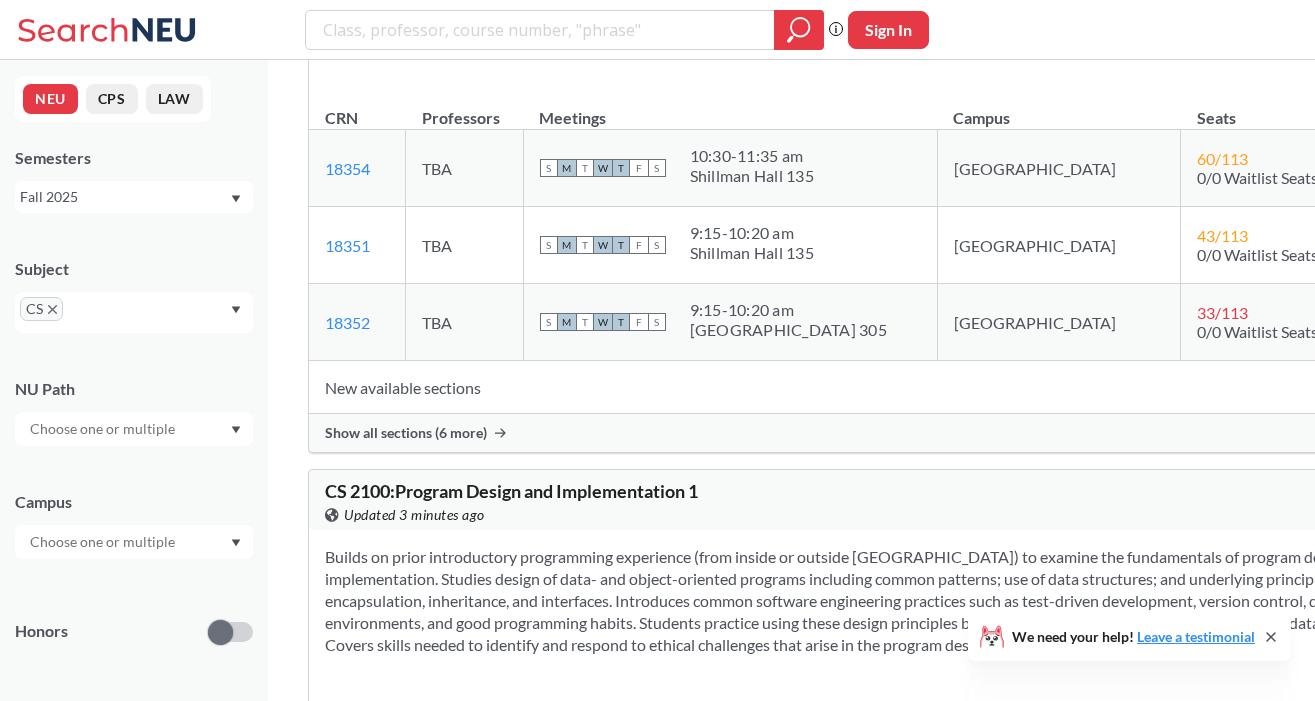 scroll, scrollTop: 2512, scrollLeft: 0, axis: vertical 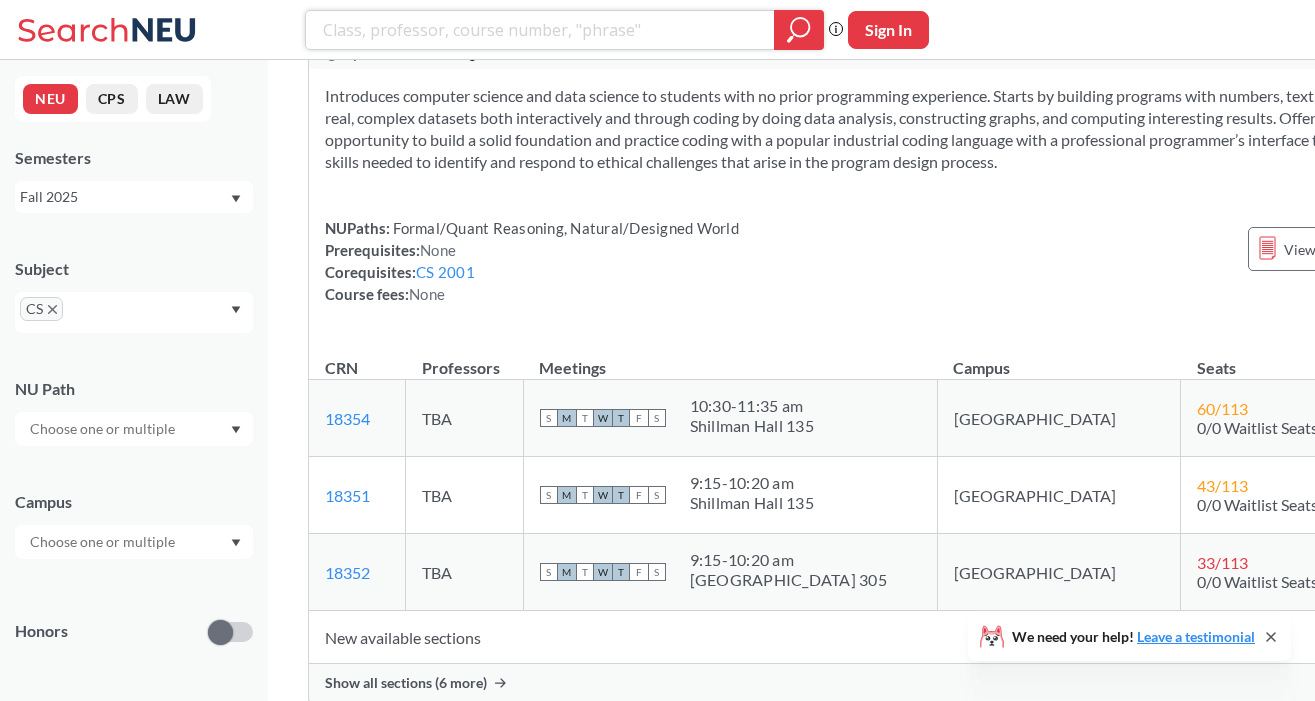 click at bounding box center [540, 30] 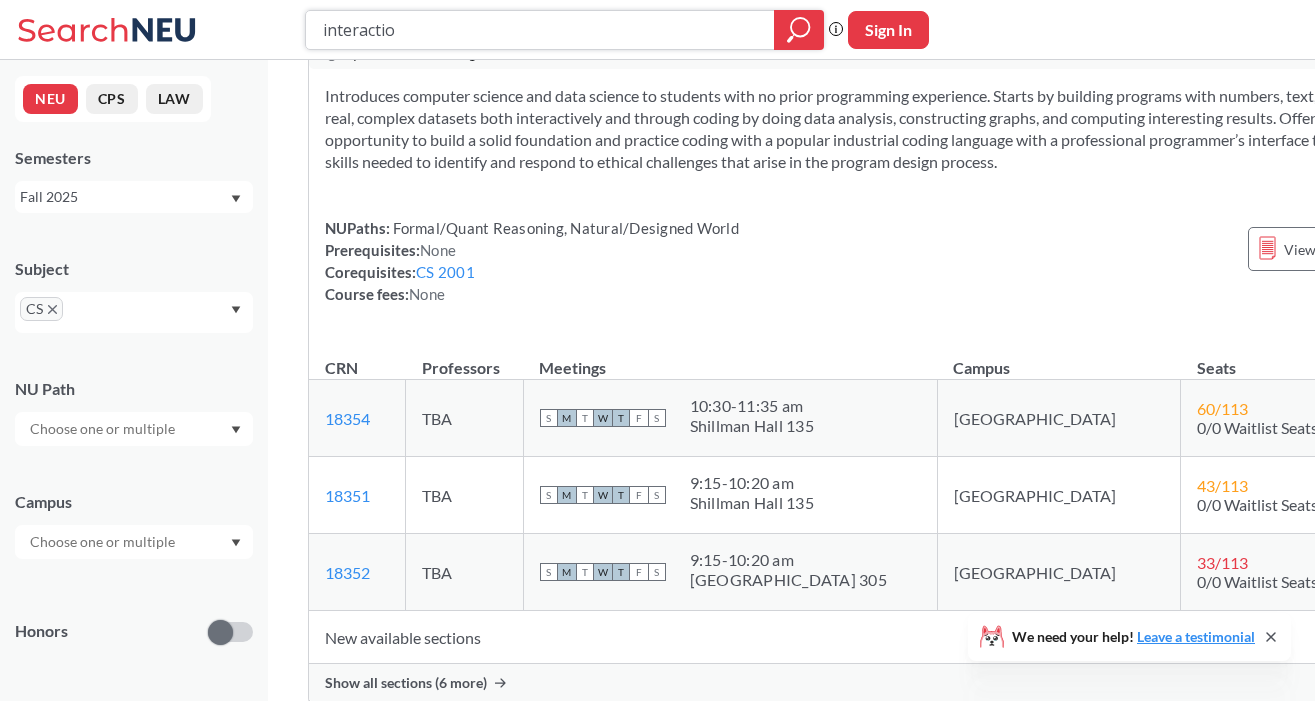 type on "interaction" 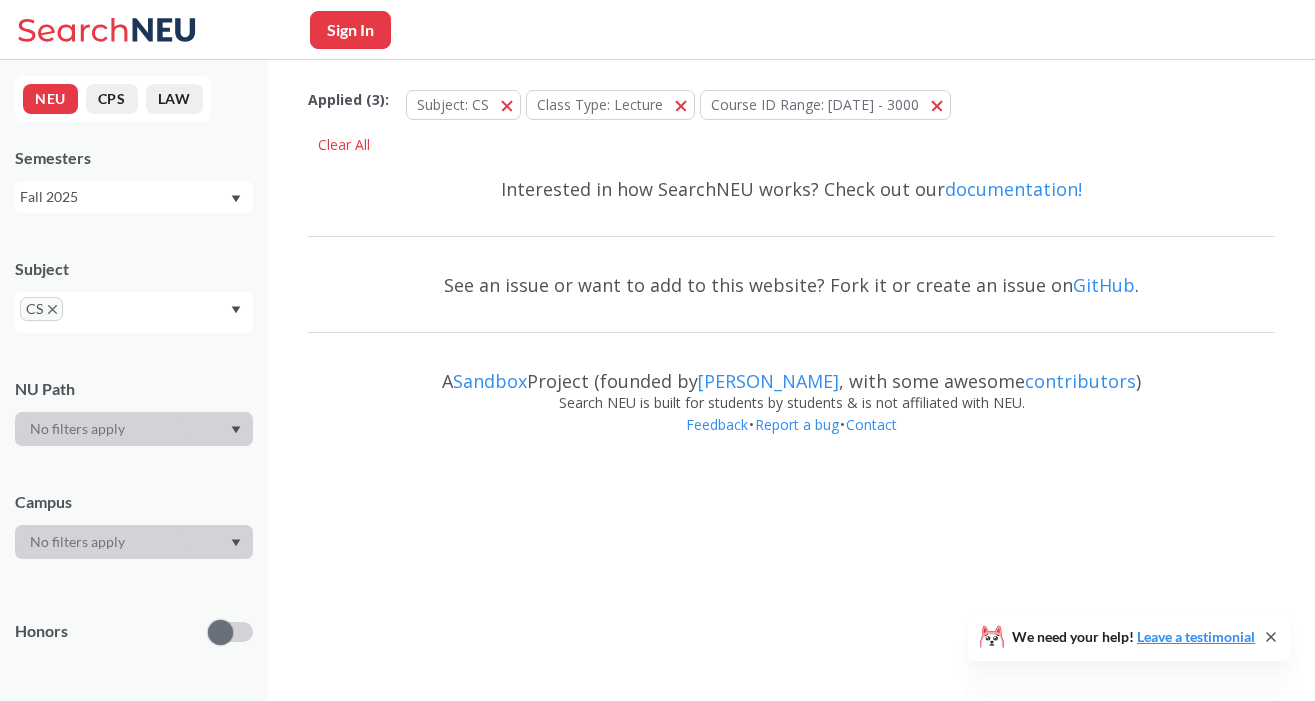 scroll, scrollTop: 0, scrollLeft: 0, axis: both 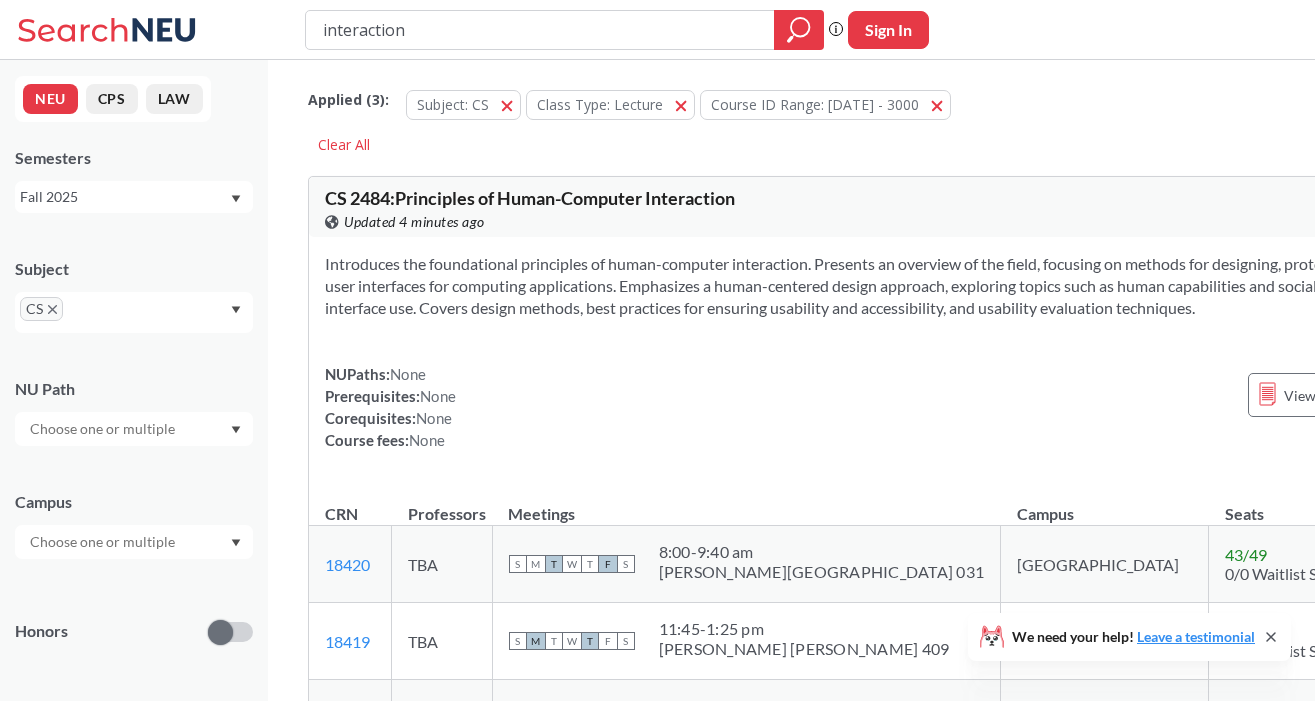 click on "CS" at bounding box center (41, 309) 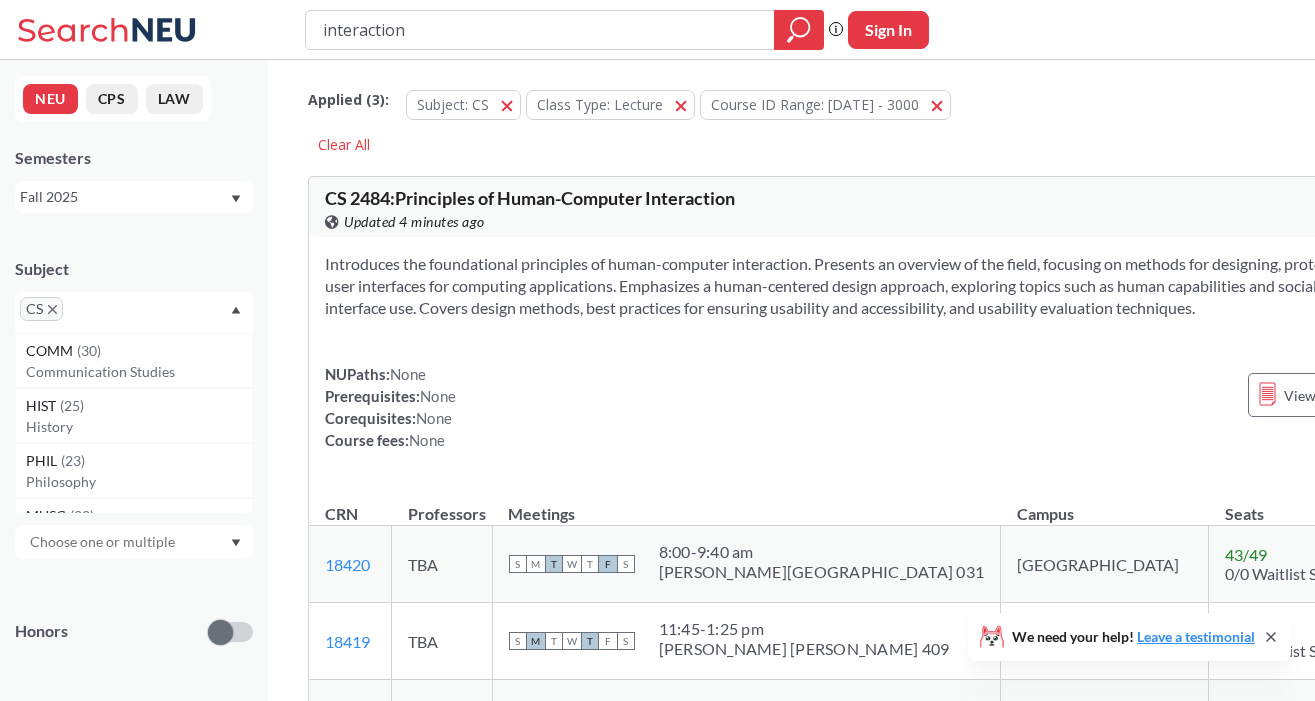 click at bounding box center (97, 316) 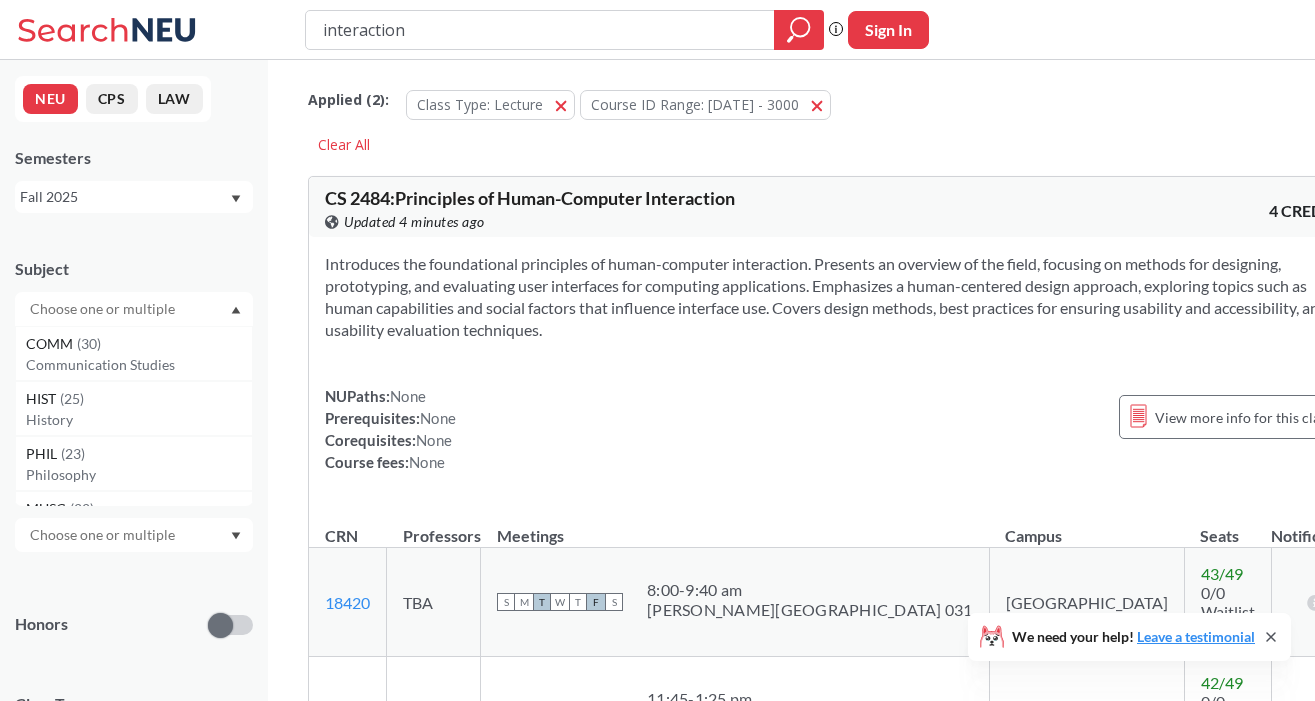 click at bounding box center (104, 309) 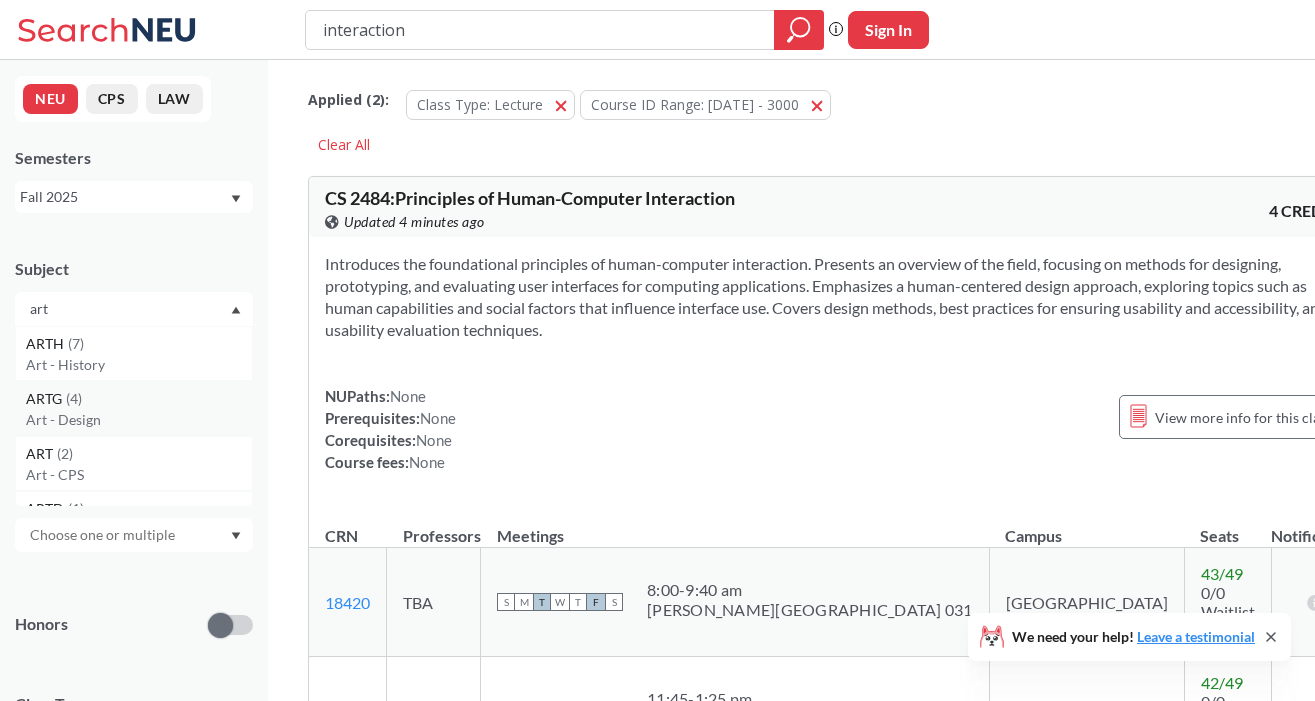 type on "art" 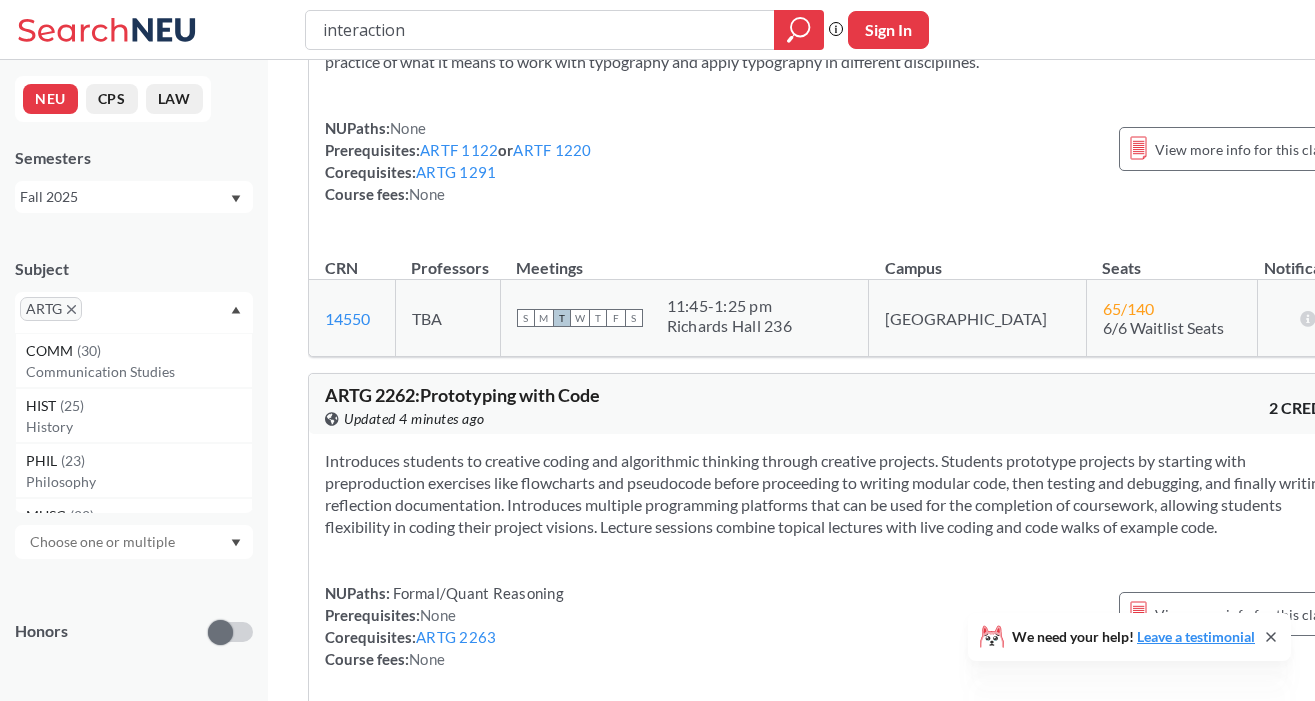 scroll, scrollTop: 1256, scrollLeft: 0, axis: vertical 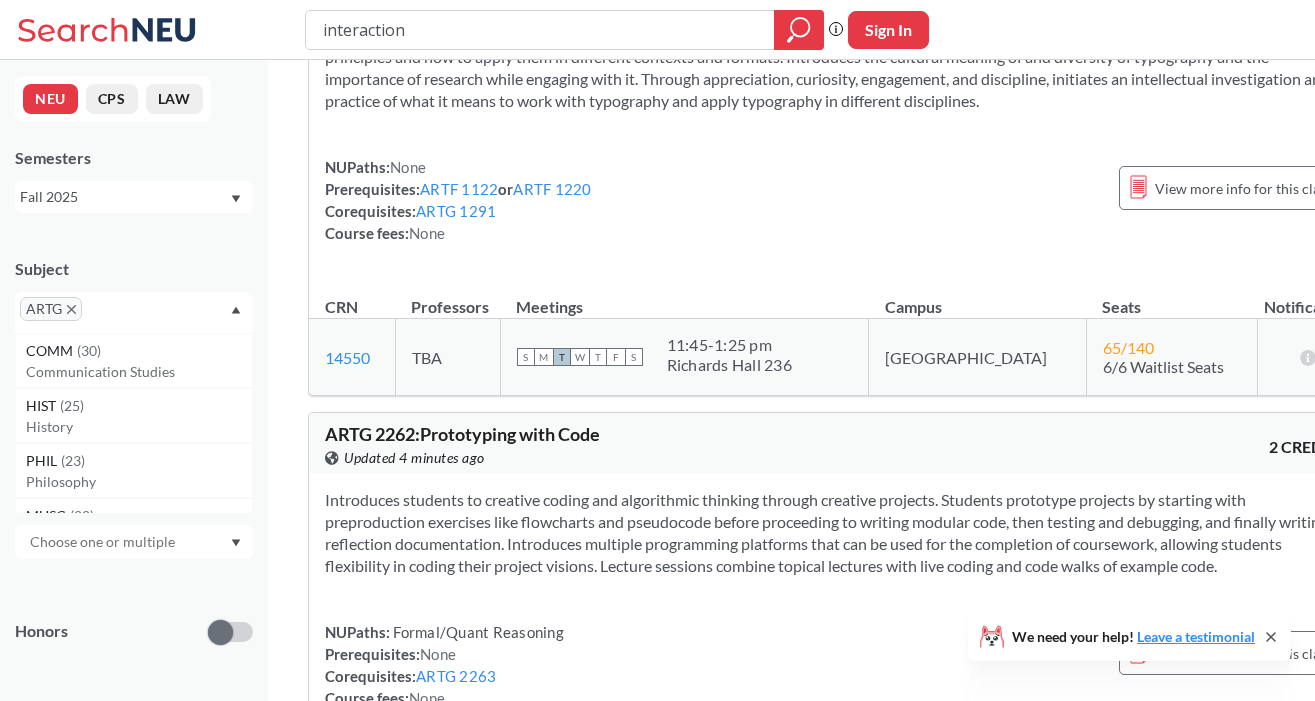 click on "Subject ARTG COMM ( 30 ) Communication Studies HIST ( 25 ) History PHIL ( 23 ) Philosophy MUSC ( 22 ) Music PHYS ( 16 ) Physics MATH ( 15 ) Mathematics [PERSON_NAME] ( 13 ) Criminal Justice POLS ( 13 ) Political Science EECE ( 12 ) Electrical and Comp Engineerng MSCR ( 12 ) Media and Screen Studies BIOL ( 11 ) Biology ECON ( 11 ) Economics ENGL ( 11 ) English ARCH ( 10 ) Architecture CHEM ( 10 ) Chemistry & Chemical Biology ITC ( 10 ) Information Tech - CPS SOCL ( 10 ) Sociology THTR ( 10 ) Theatre CIVE ( 9 ) Civil & Environmental Engineer CS ( 9 ) Computer Science ENVR ( 9 ) Earth & Environmental Sciences JRNL ( 9 ) Journalism WMNS ( 9 ) Women's/Gender/Sexualty Stdies AFCS ( 8 ) Africana Studies GE ( 8 ) General Engineering HUSV ( 8 ) Human Services ARTH ( 7 ) Art - History BIO ( 7 ) Biology - CPS MUSI ( 7 ) Music Industry NRSG ( 7 ) Nursing PHTH ( 7 ) Public Health SPNS ( 7 ) Spanish FRNH ( 6 ) French HLTH ( 6 ) Health Sci - Interdisciplinary INTB ( 6 ) International Business MGT ( 6 ) Management - CPS CHM ( 5 ) ( 5" at bounding box center (134, 285) 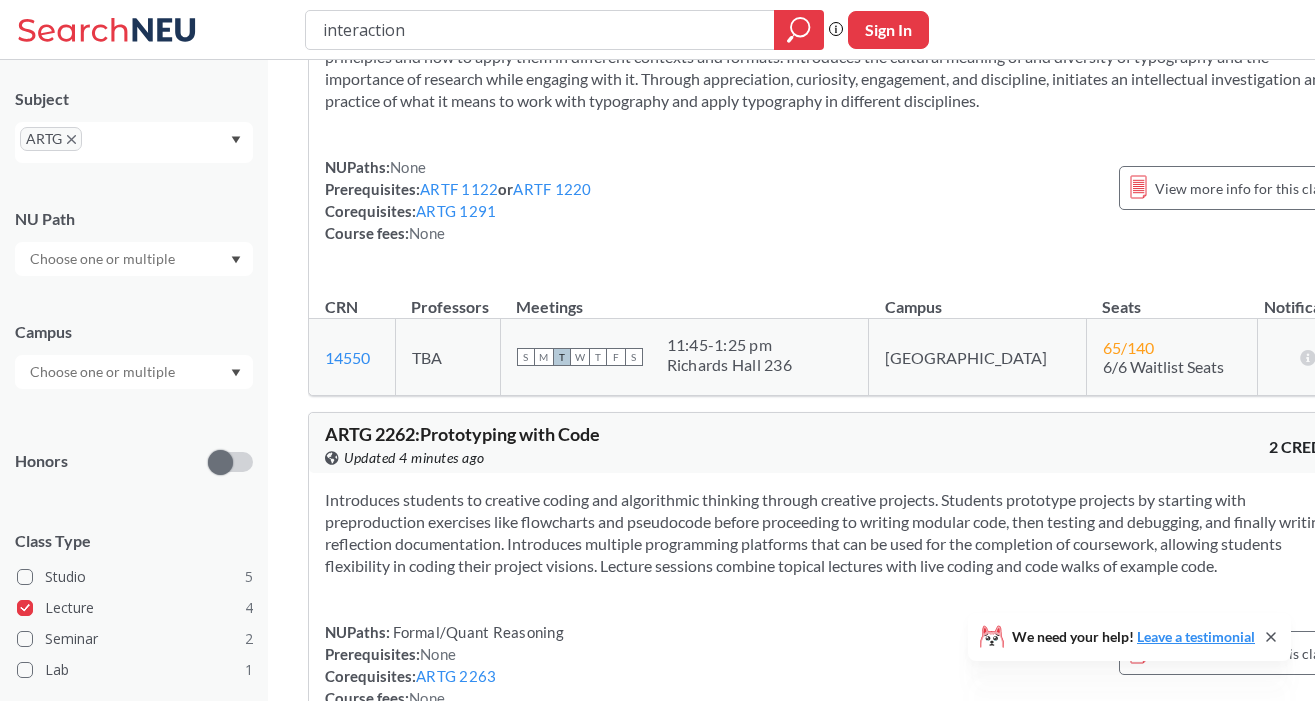 scroll, scrollTop: 351, scrollLeft: 0, axis: vertical 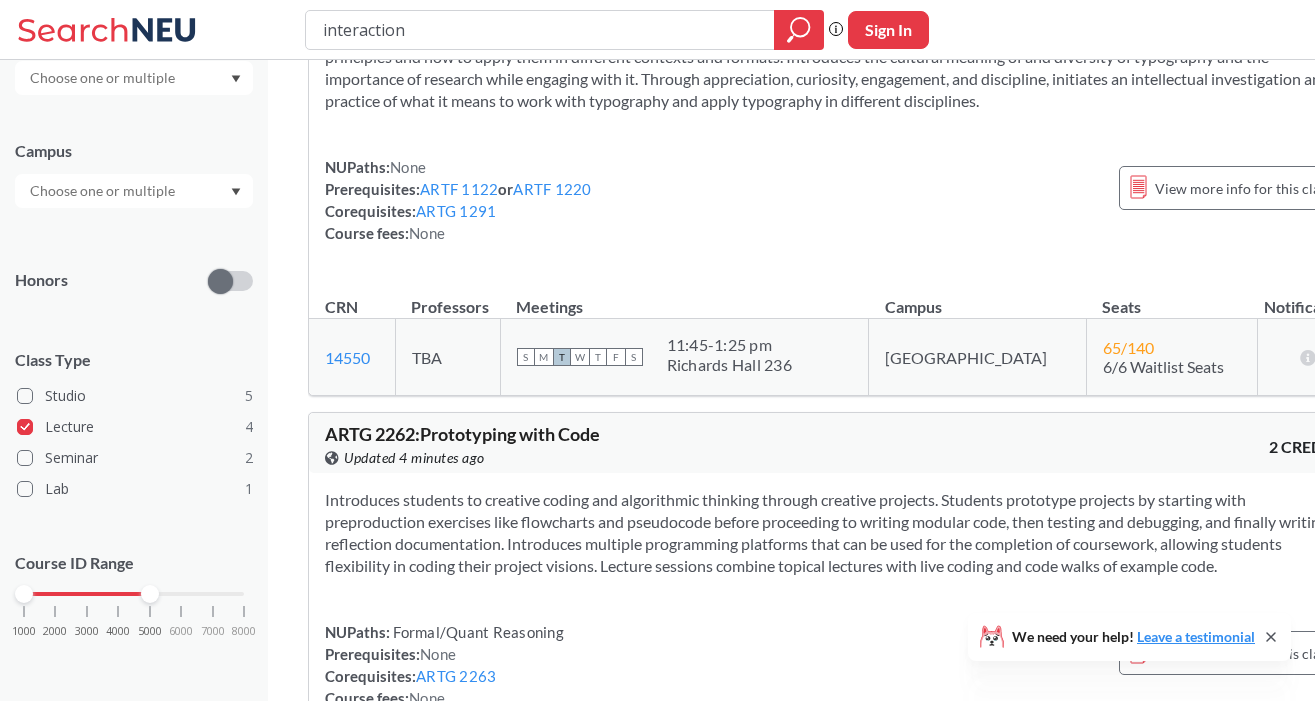 drag, startPoint x: 88, startPoint y: 593, endPoint x: 164, endPoint y: 594, distance: 76.00658 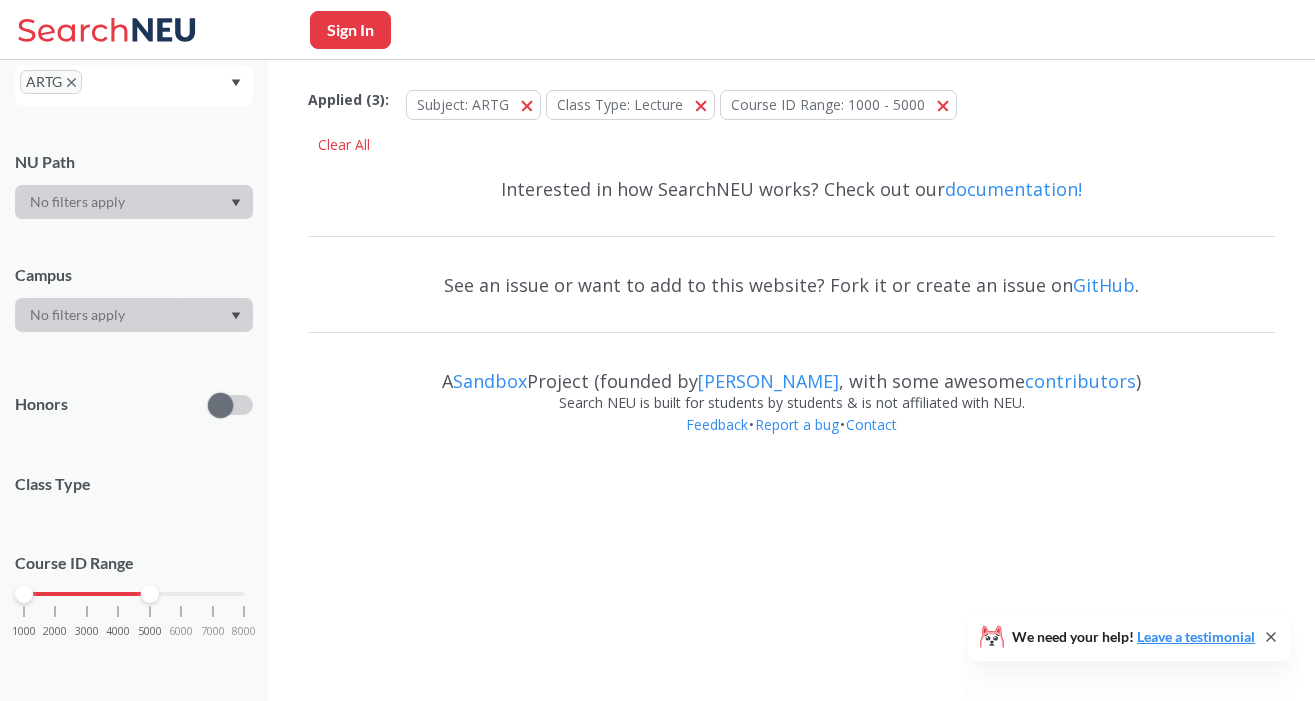 scroll, scrollTop: 351, scrollLeft: 0, axis: vertical 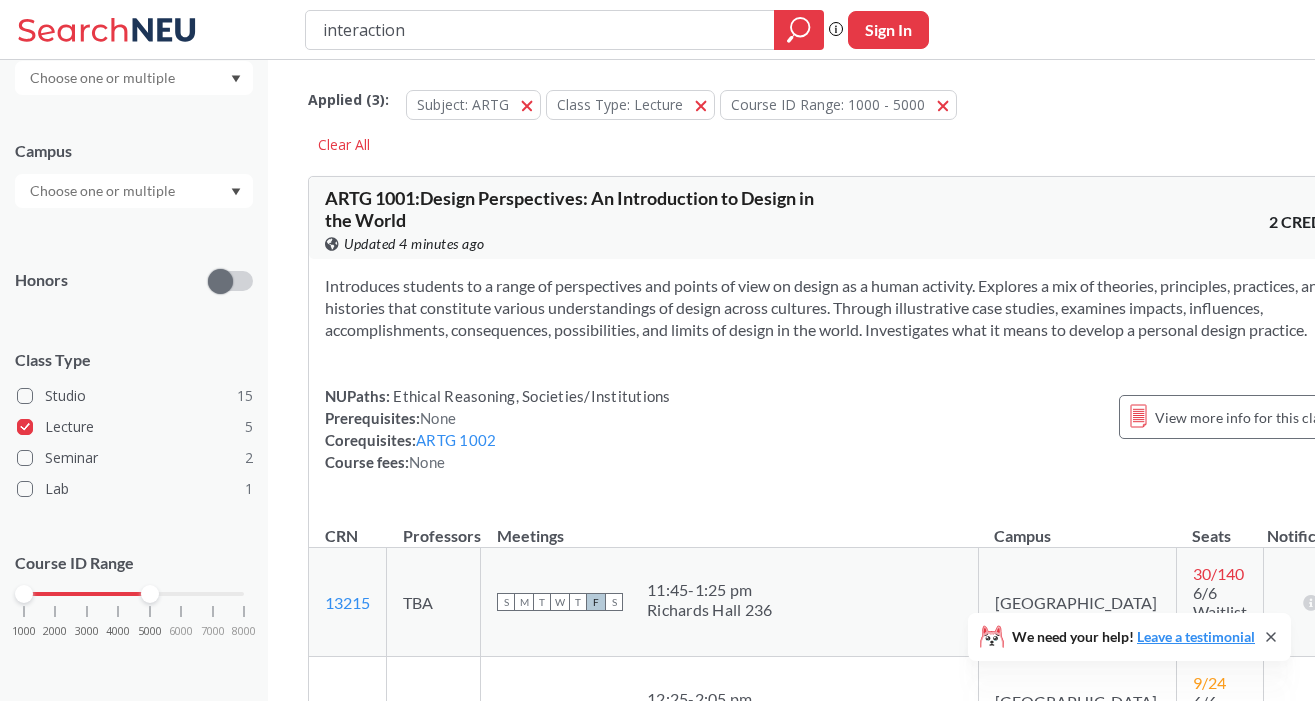 click on "interaction" at bounding box center (540, 30) 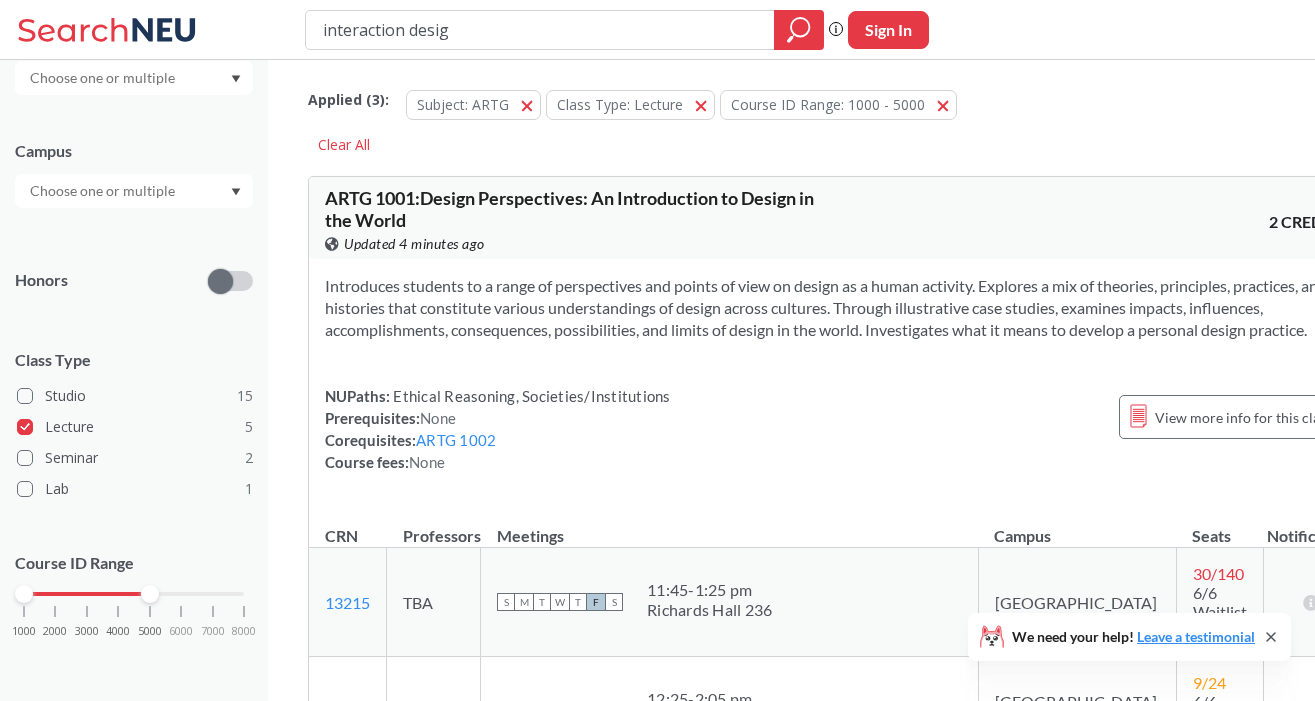 type on "interaction design" 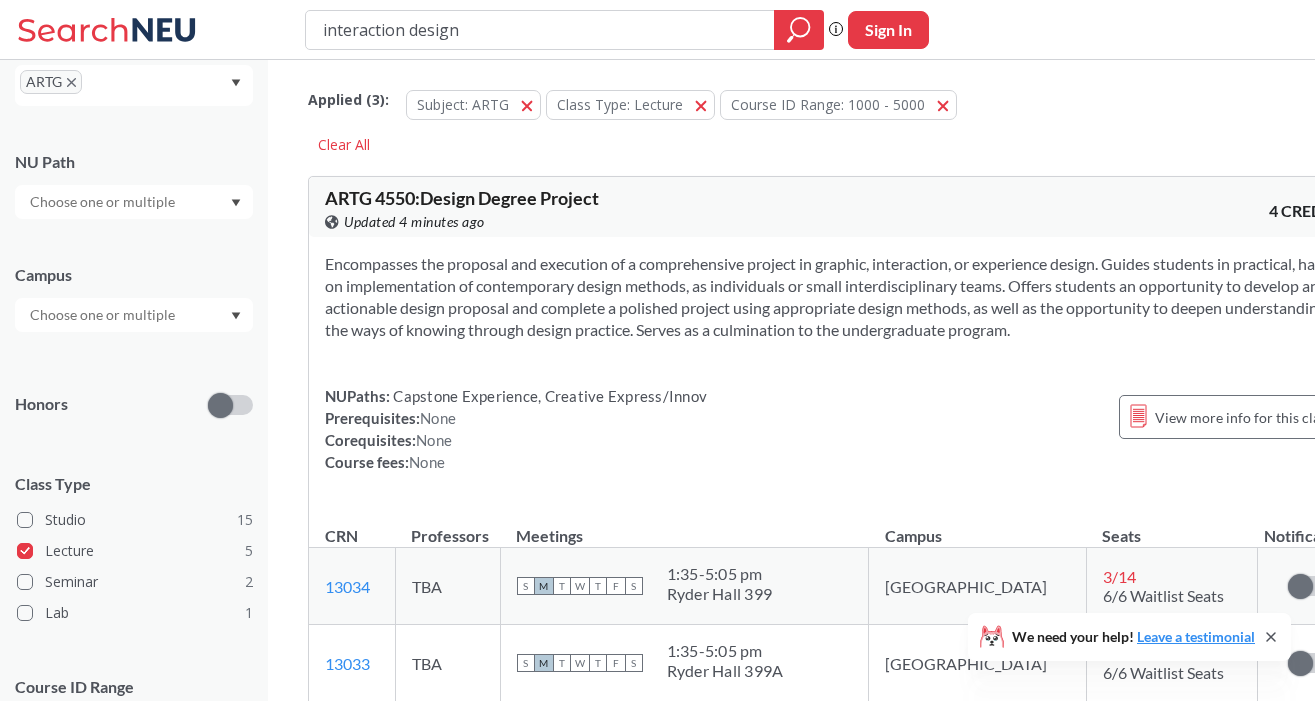 scroll, scrollTop: 351, scrollLeft: 0, axis: vertical 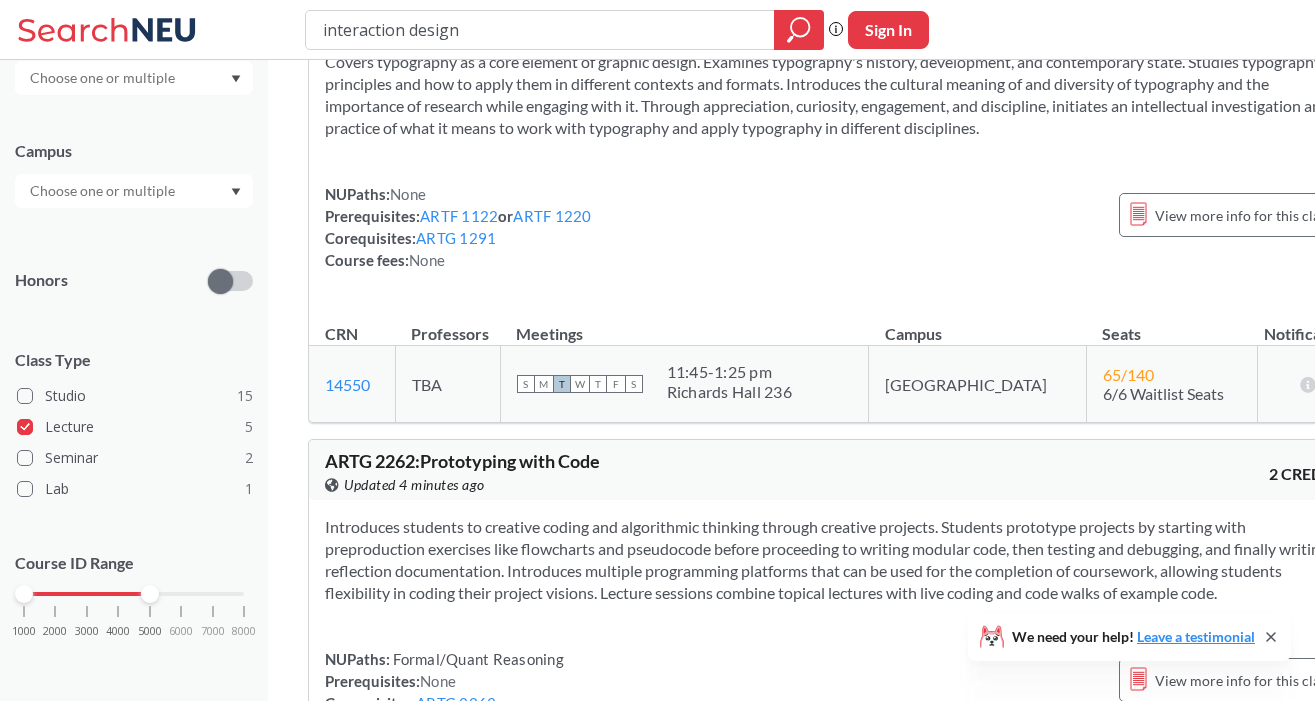 drag, startPoint x: 472, startPoint y: 32, endPoint x: 287, endPoint y: 19, distance: 185.45619 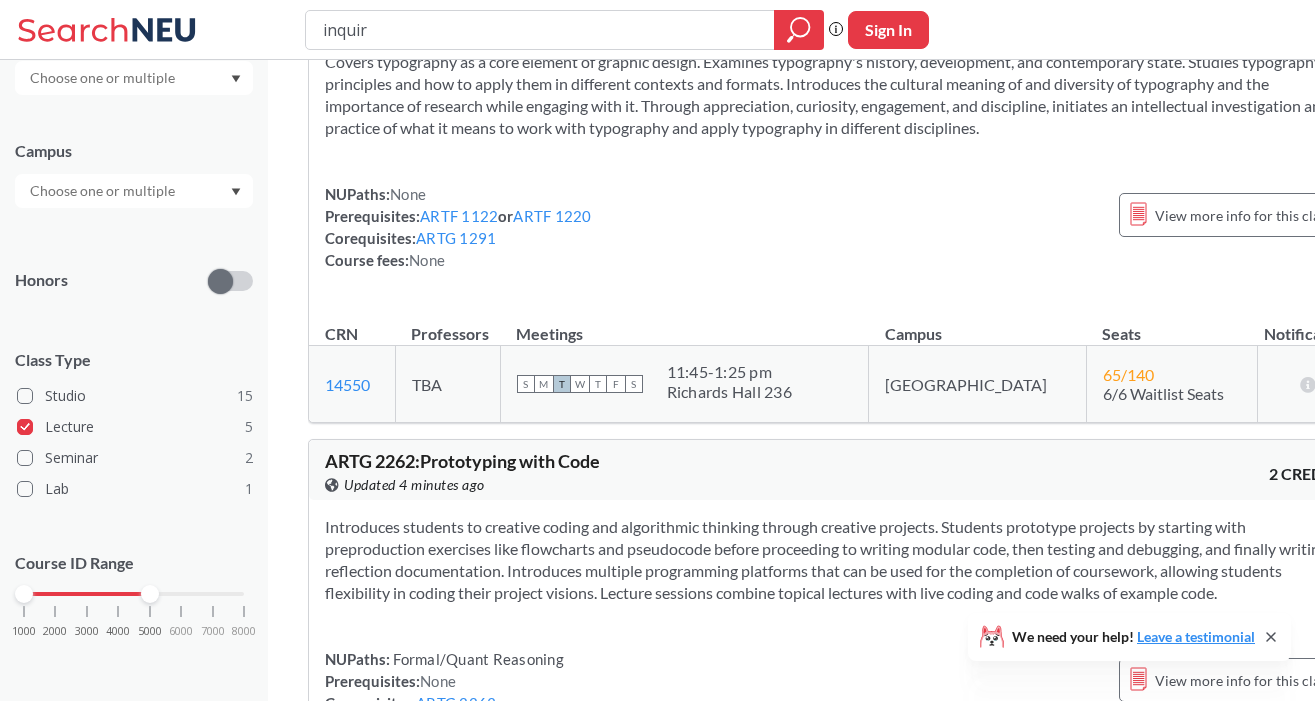 type on "inquiry" 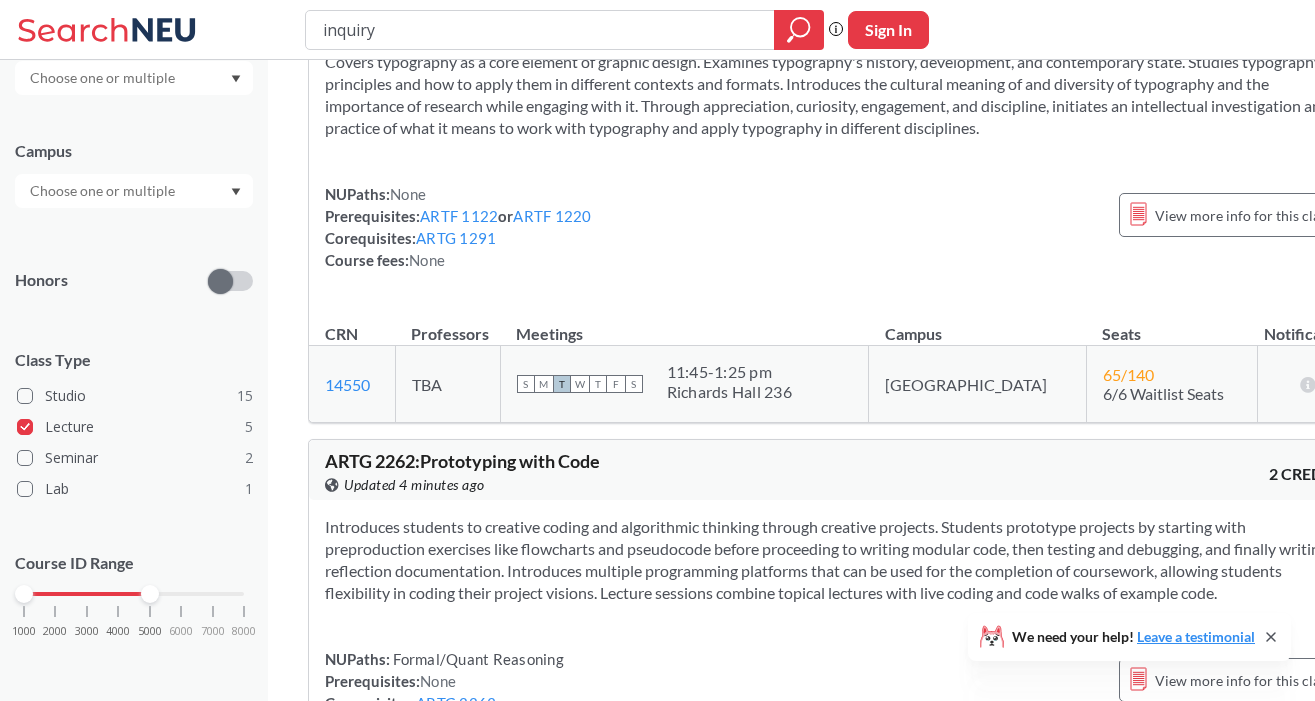 scroll, scrollTop: 0, scrollLeft: 0, axis: both 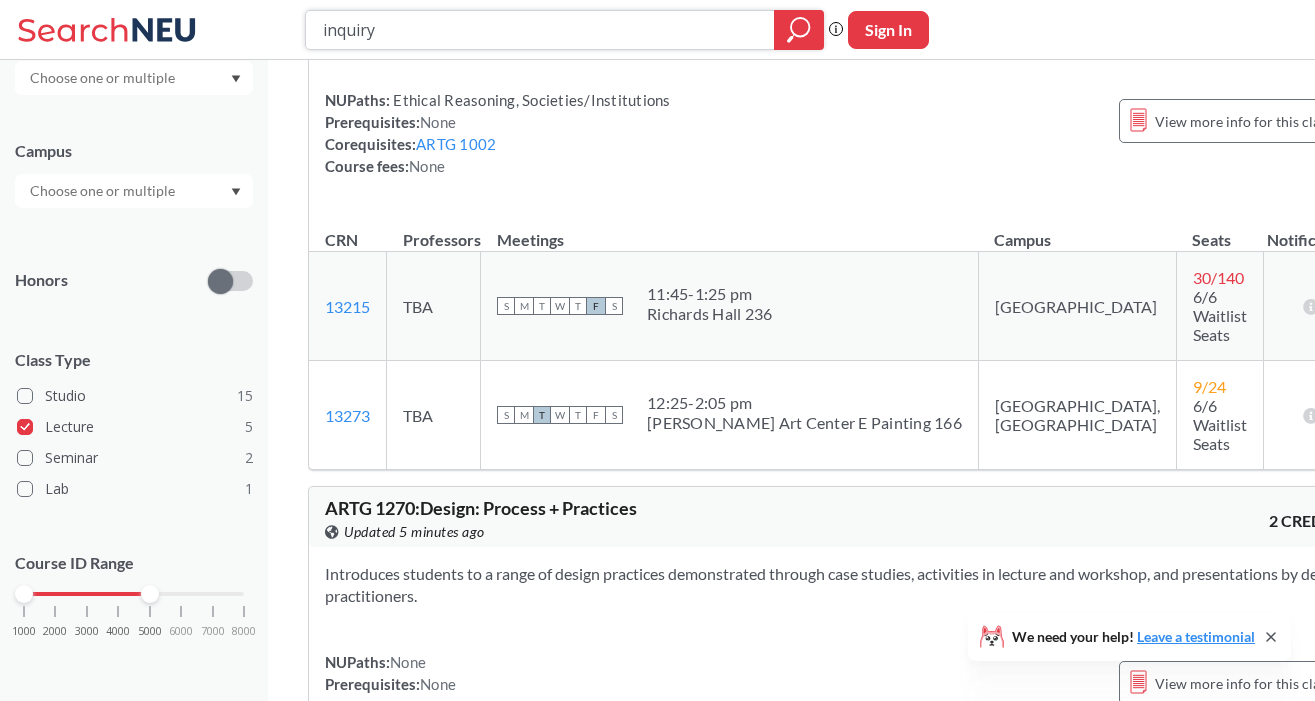 drag, startPoint x: 406, startPoint y: 28, endPoint x: 273, endPoint y: 28, distance: 133 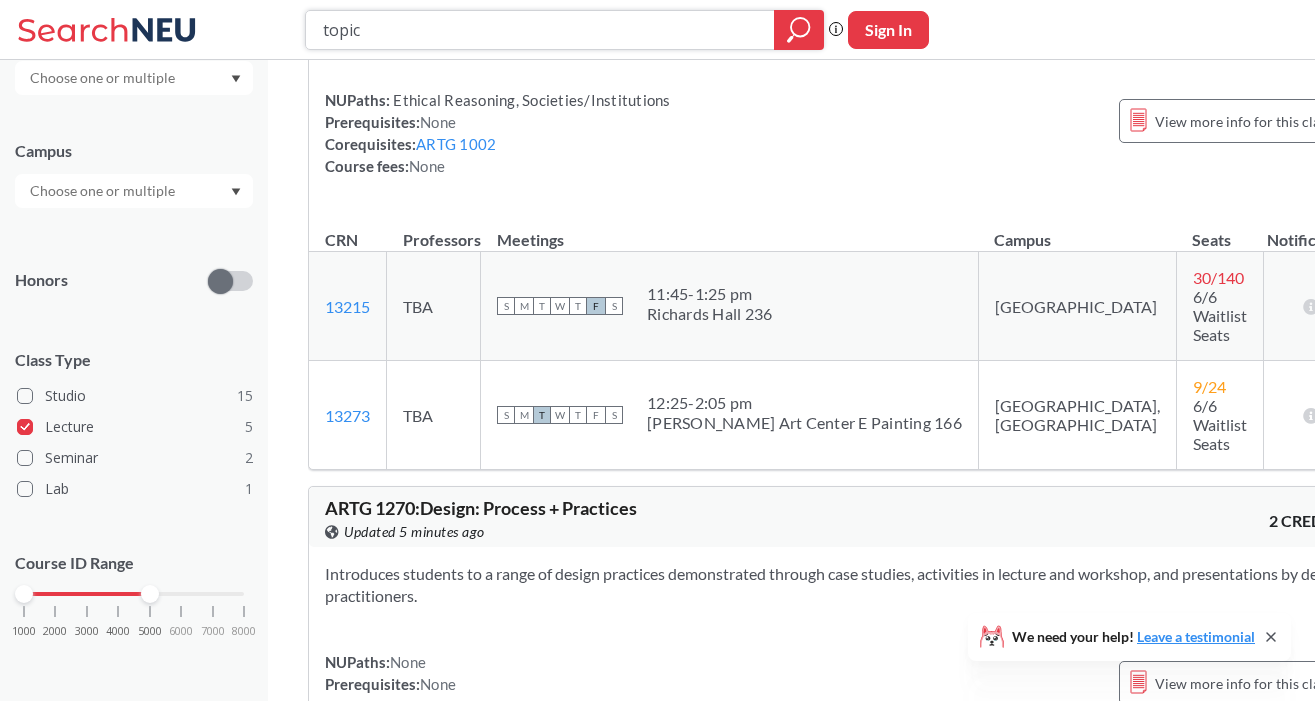 type on "topics" 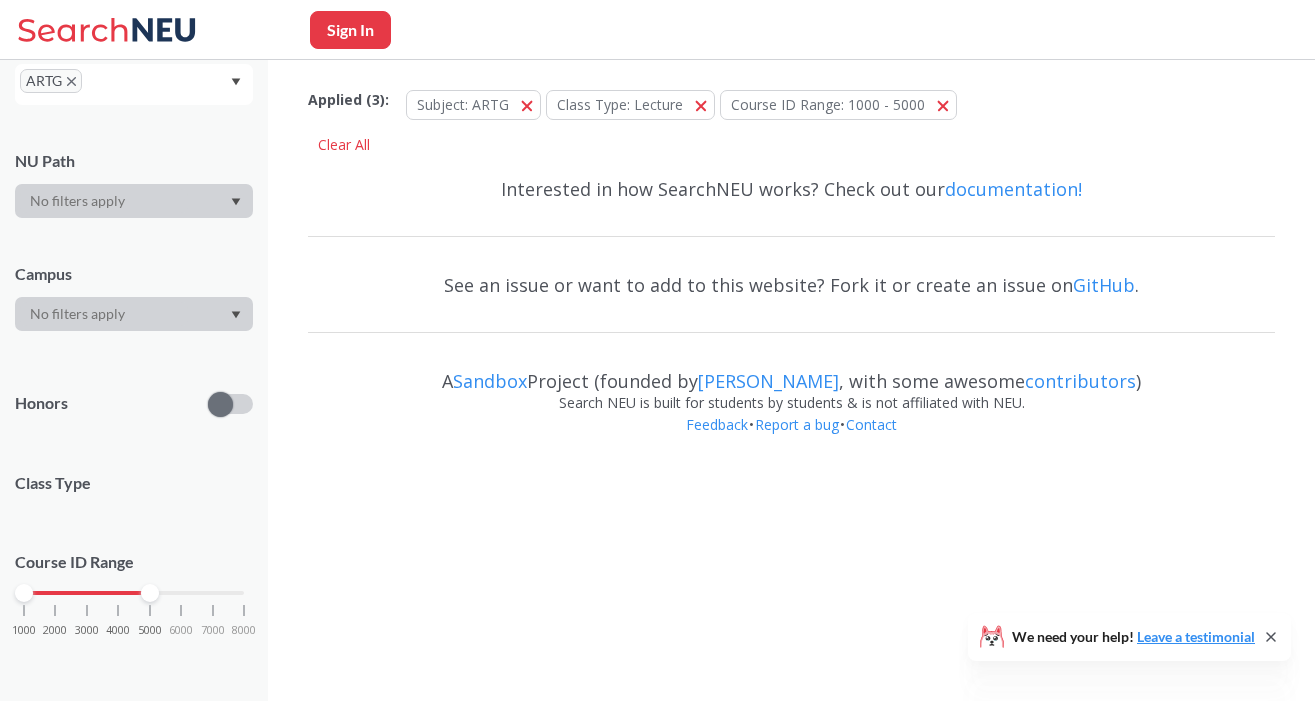 scroll, scrollTop: 0, scrollLeft: 0, axis: both 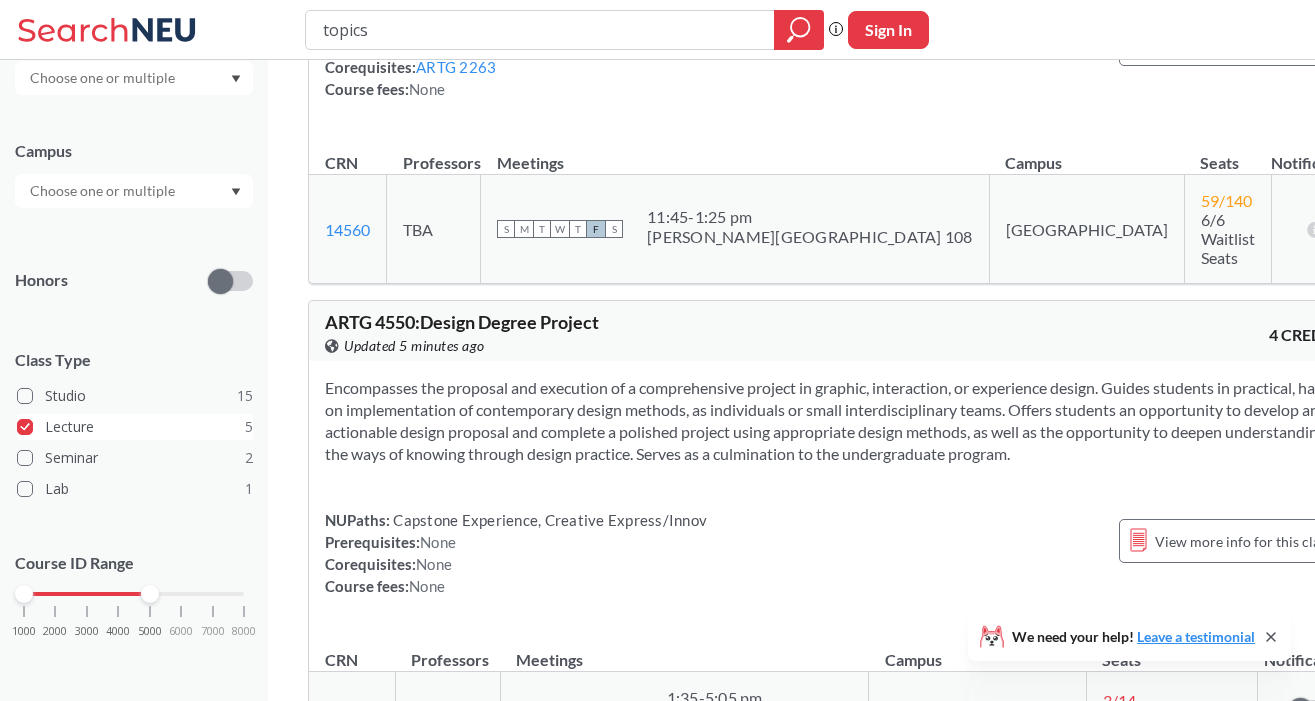 click on "Lecture 5" at bounding box center [53, 424] 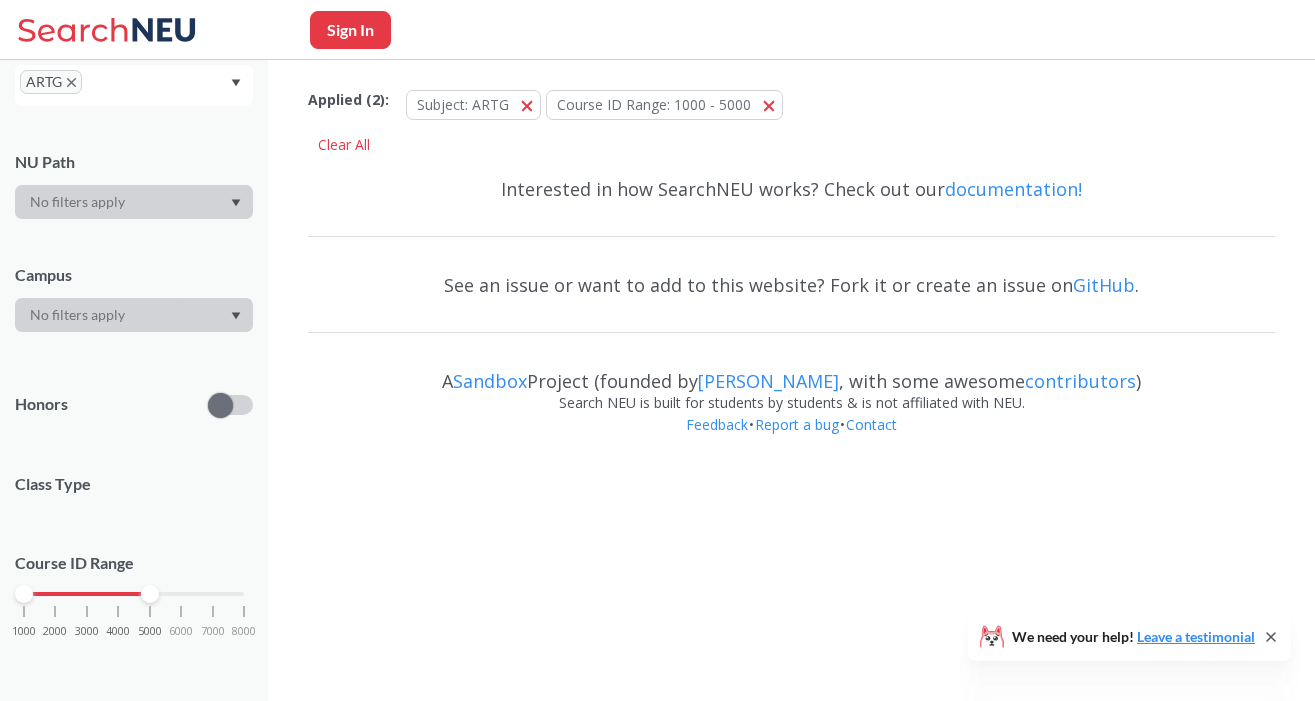 scroll, scrollTop: 351, scrollLeft: 0, axis: vertical 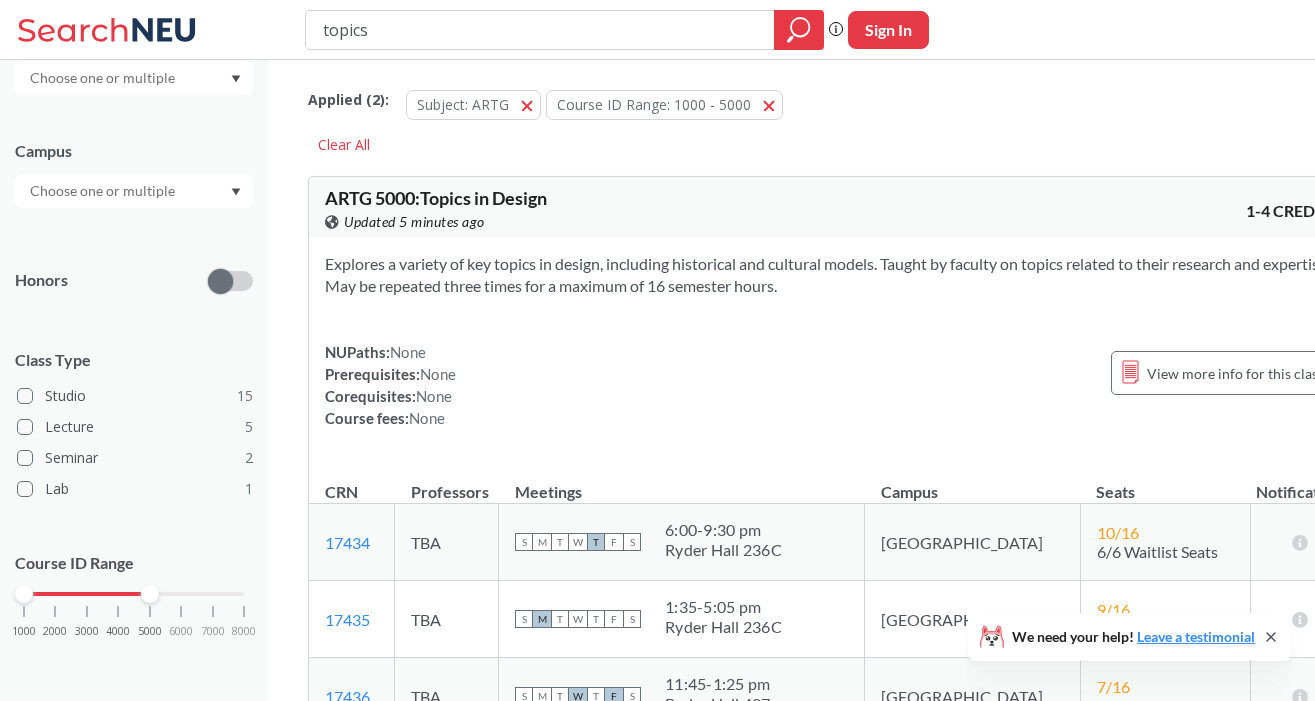 drag, startPoint x: 396, startPoint y: 36, endPoint x: 274, endPoint y: 36, distance: 122 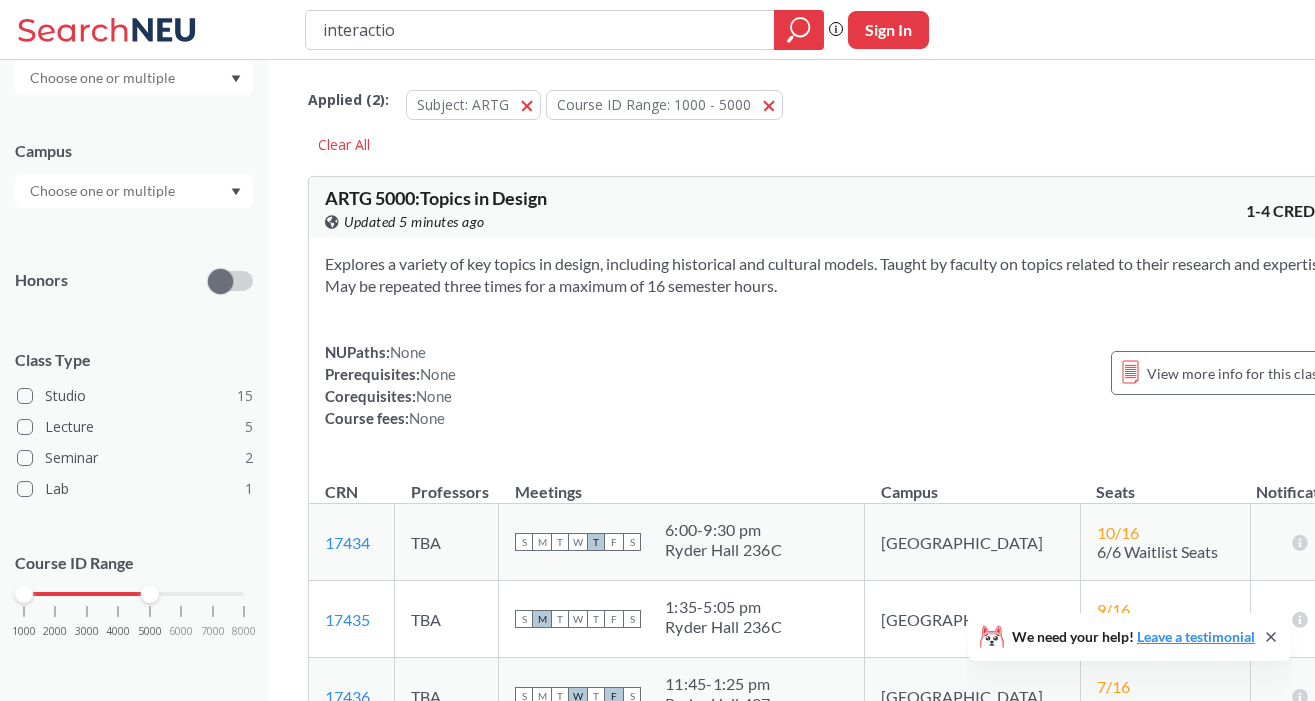 type on "interaction" 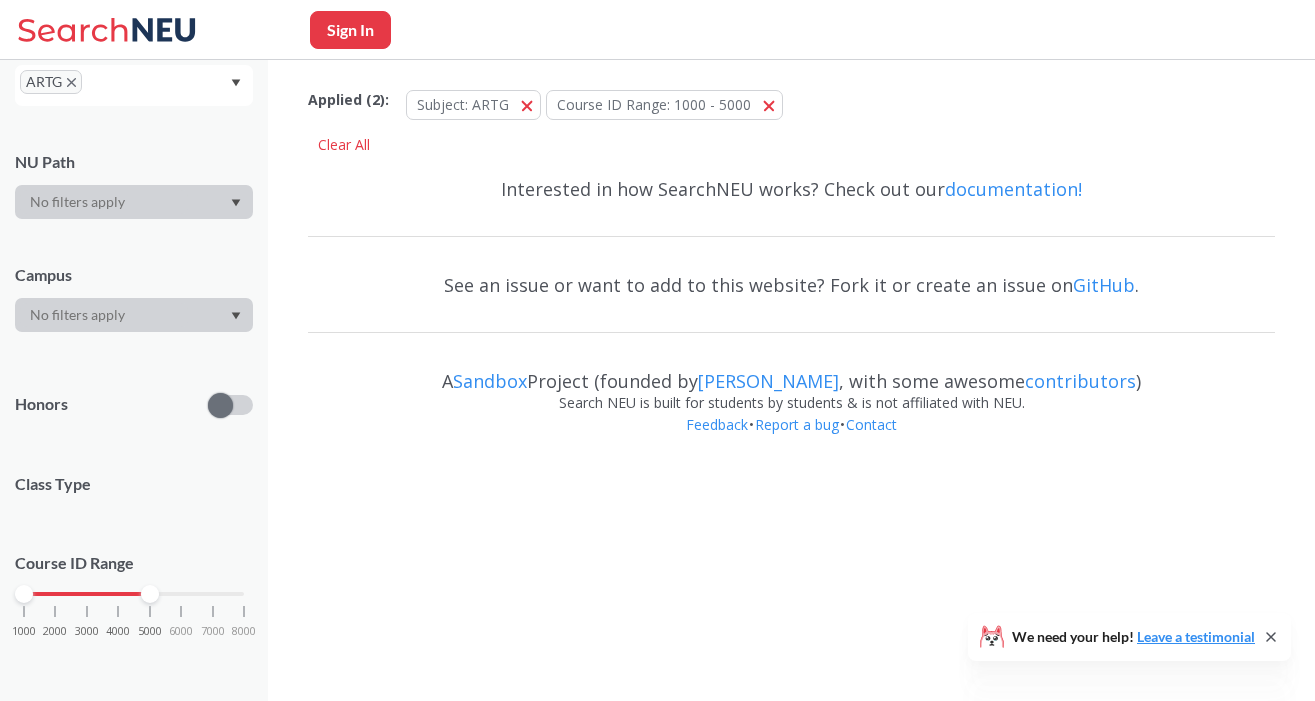 scroll, scrollTop: 351, scrollLeft: 0, axis: vertical 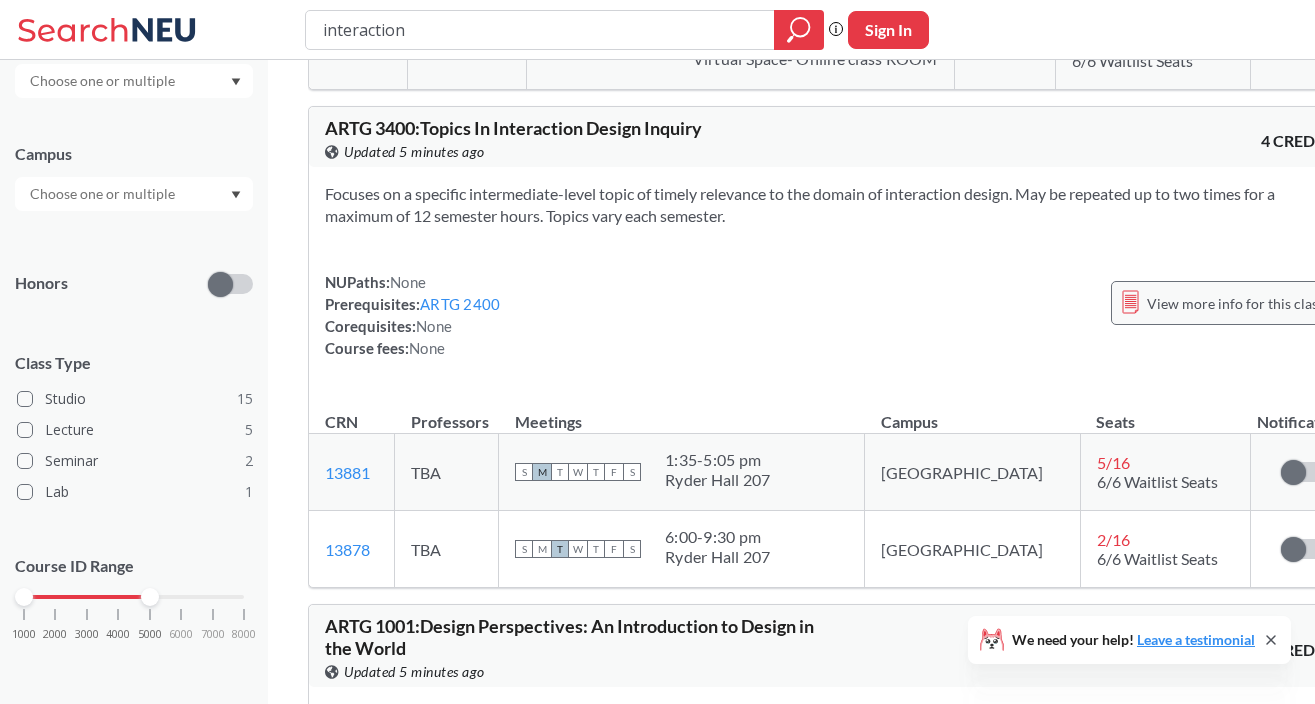 click on "View more info for this class" at bounding box center [1235, 303] 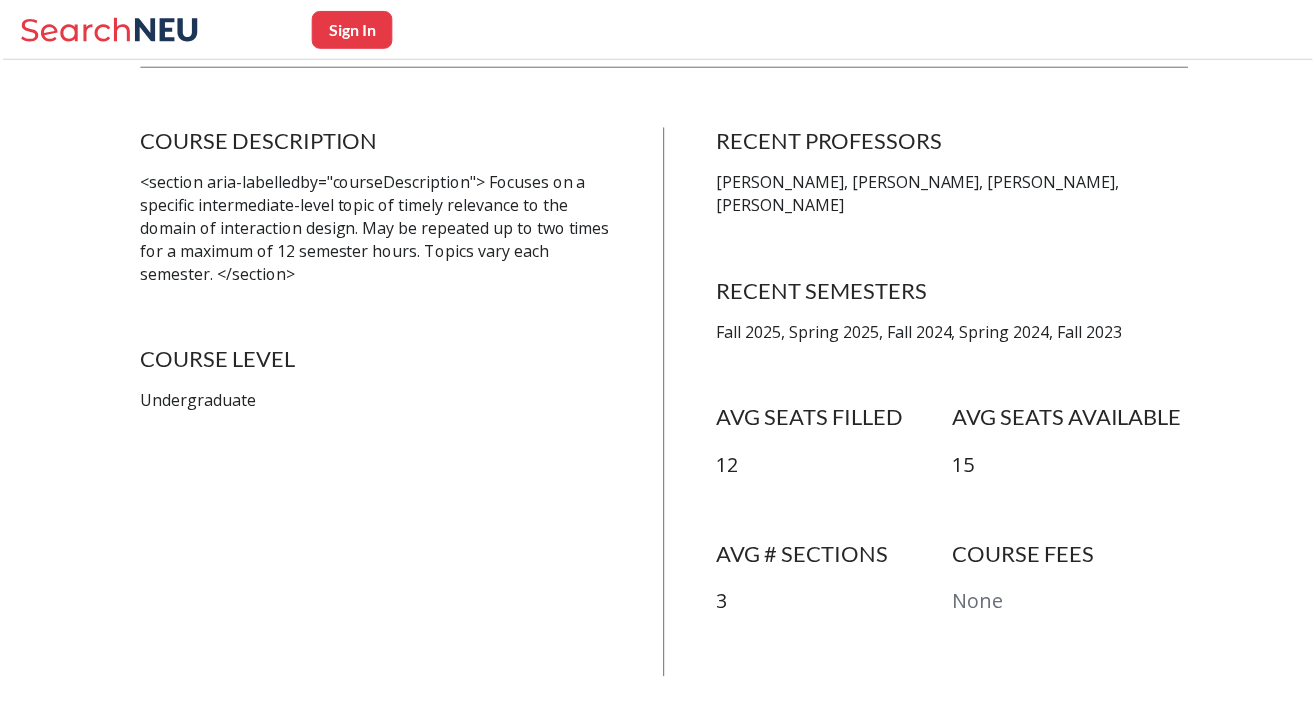 scroll, scrollTop: 364, scrollLeft: 0, axis: vertical 